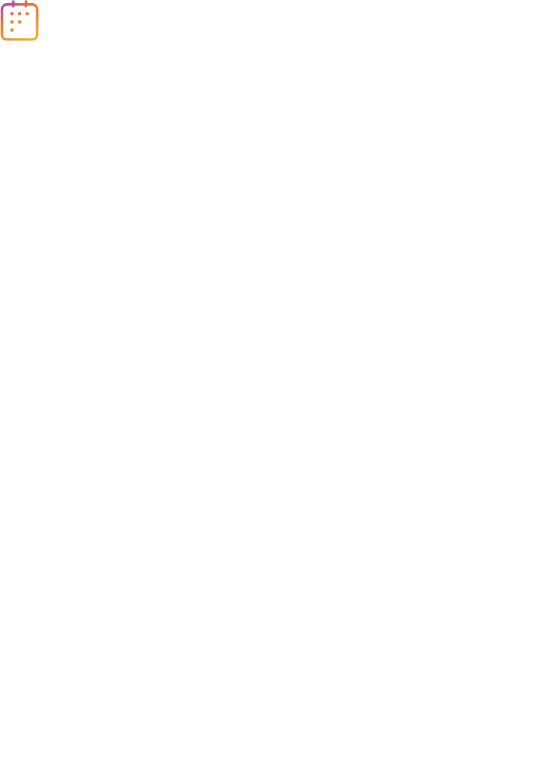 scroll, scrollTop: 0, scrollLeft: 0, axis: both 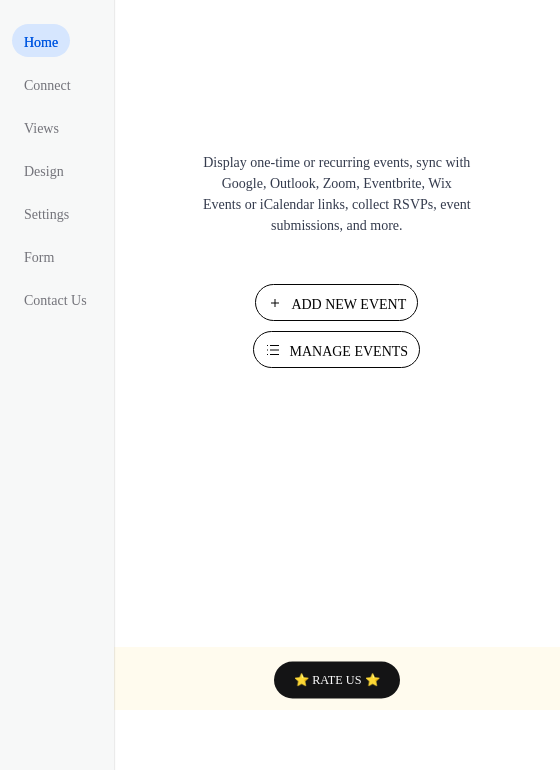 click on "Add New Event" at bounding box center (348, 304) 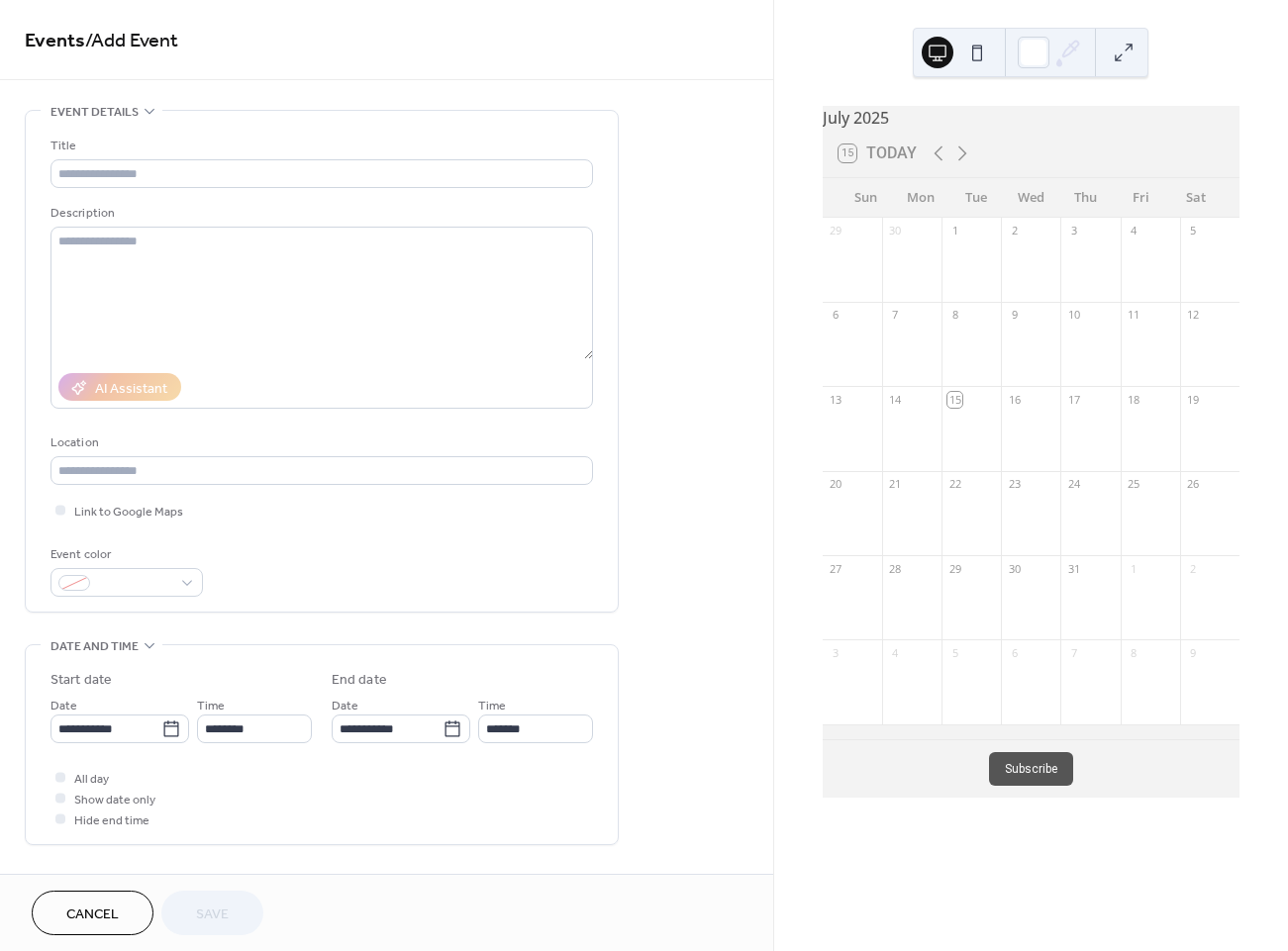 scroll, scrollTop: 0, scrollLeft: 0, axis: both 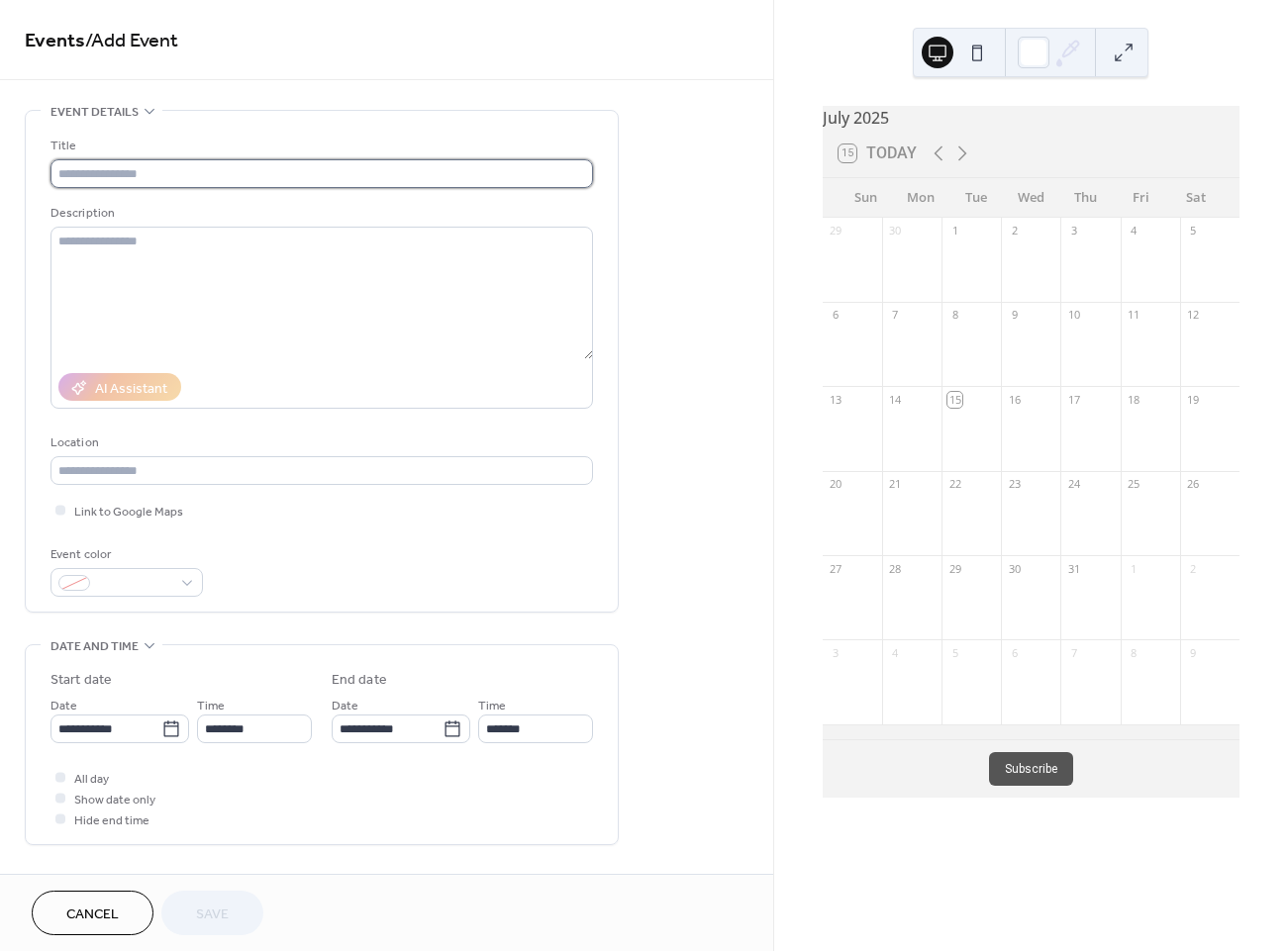 click at bounding box center [322, 173] 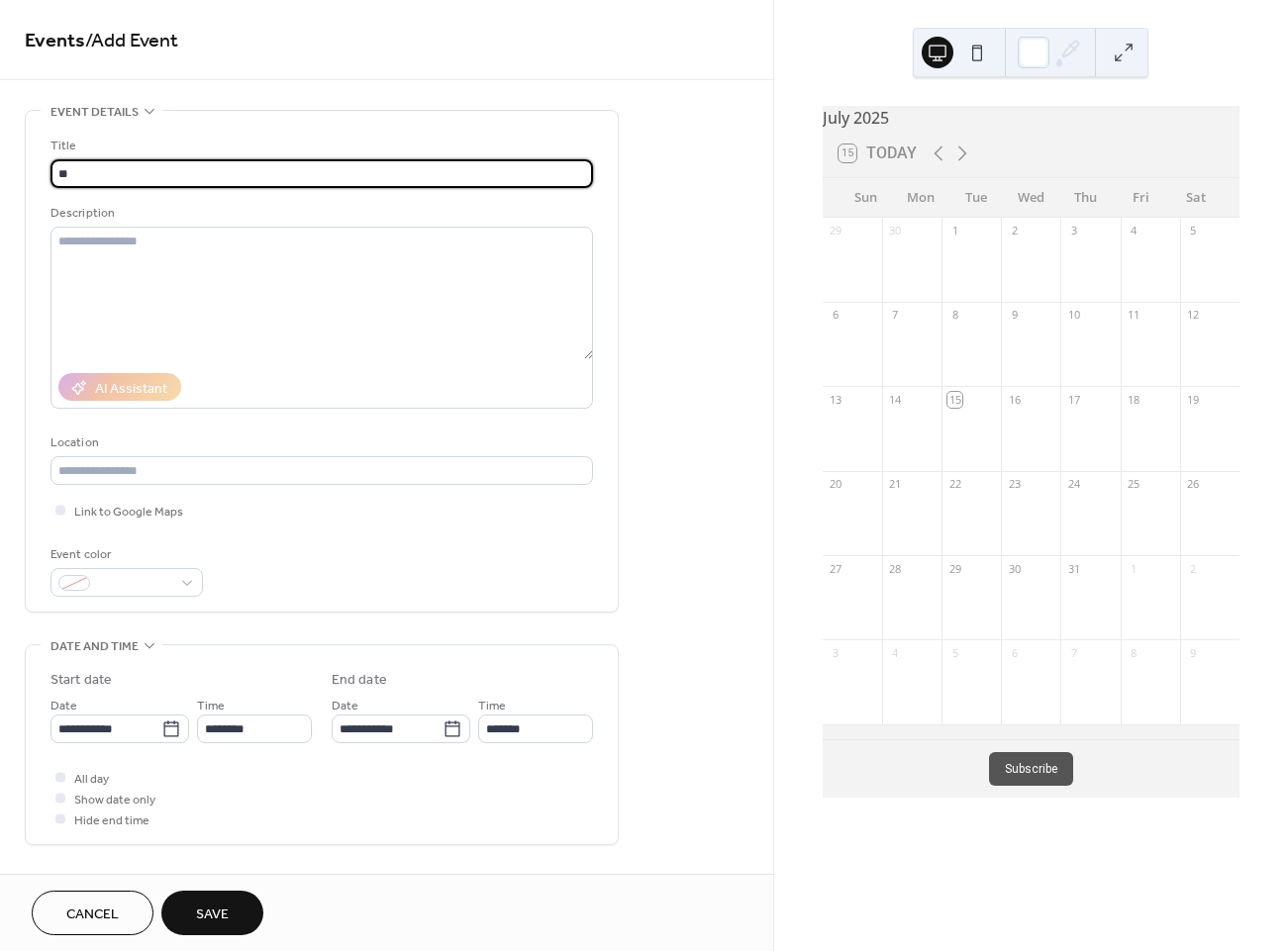 type on "*" 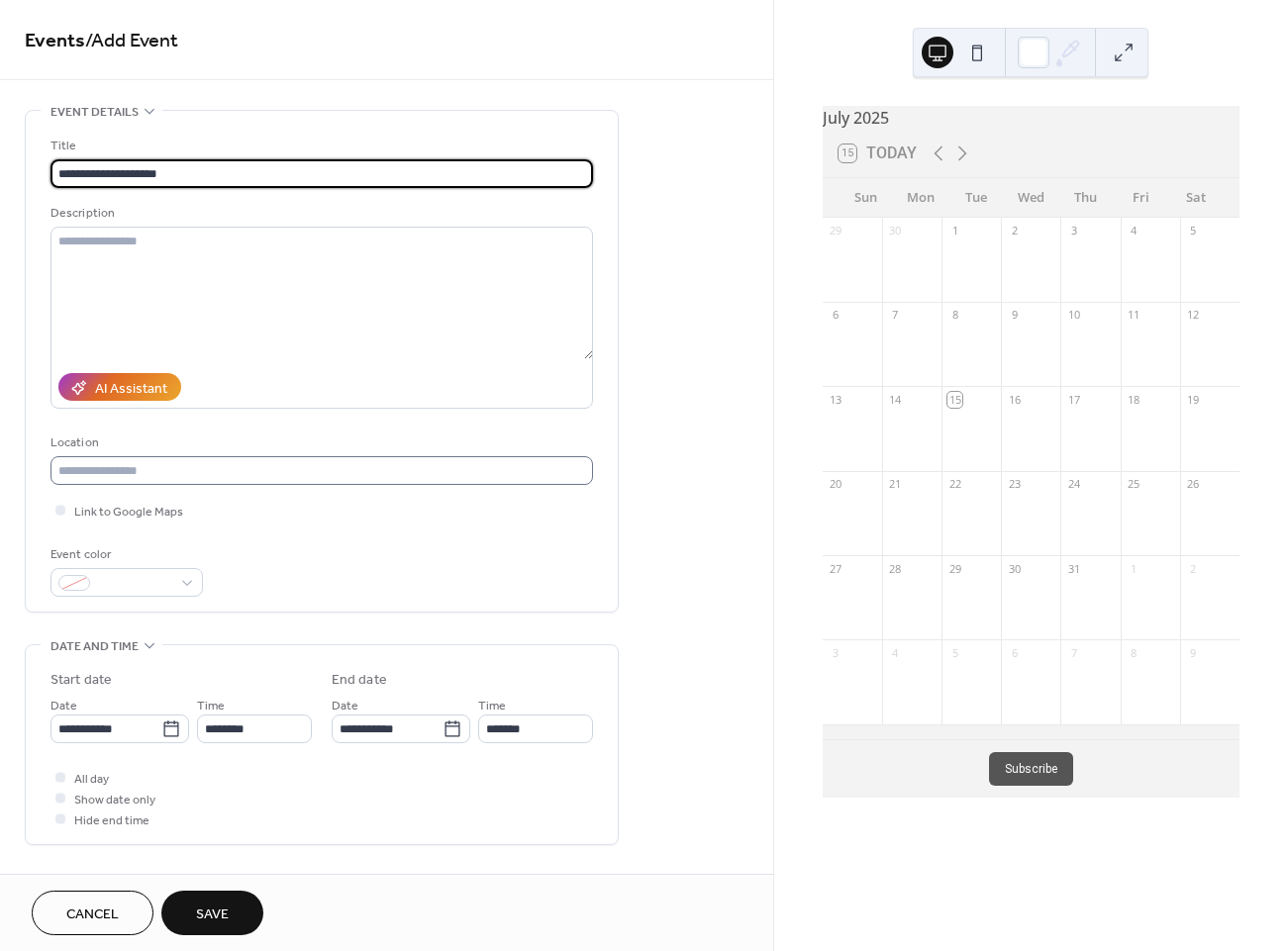 type on "**********" 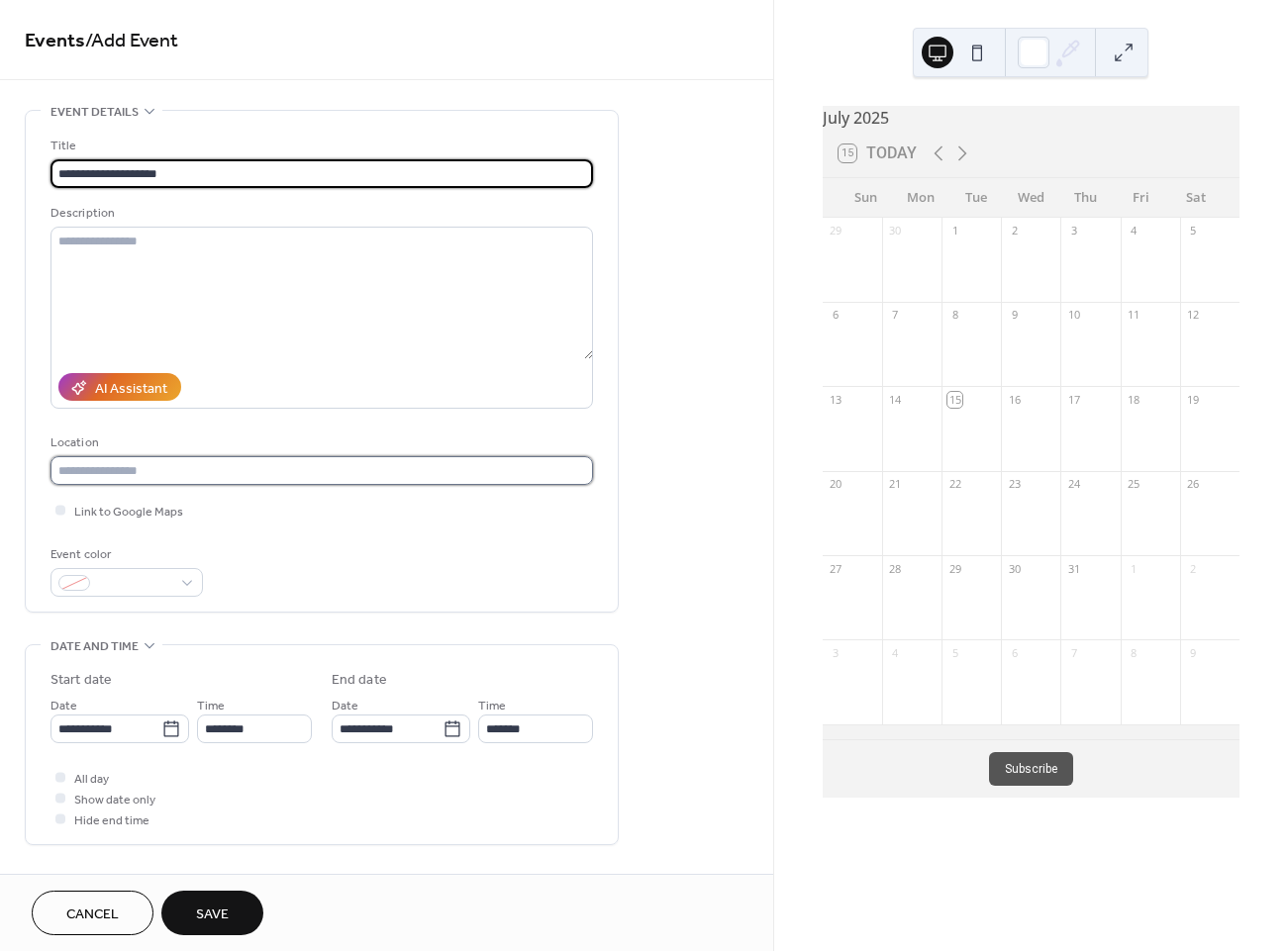 click at bounding box center (322, 470) 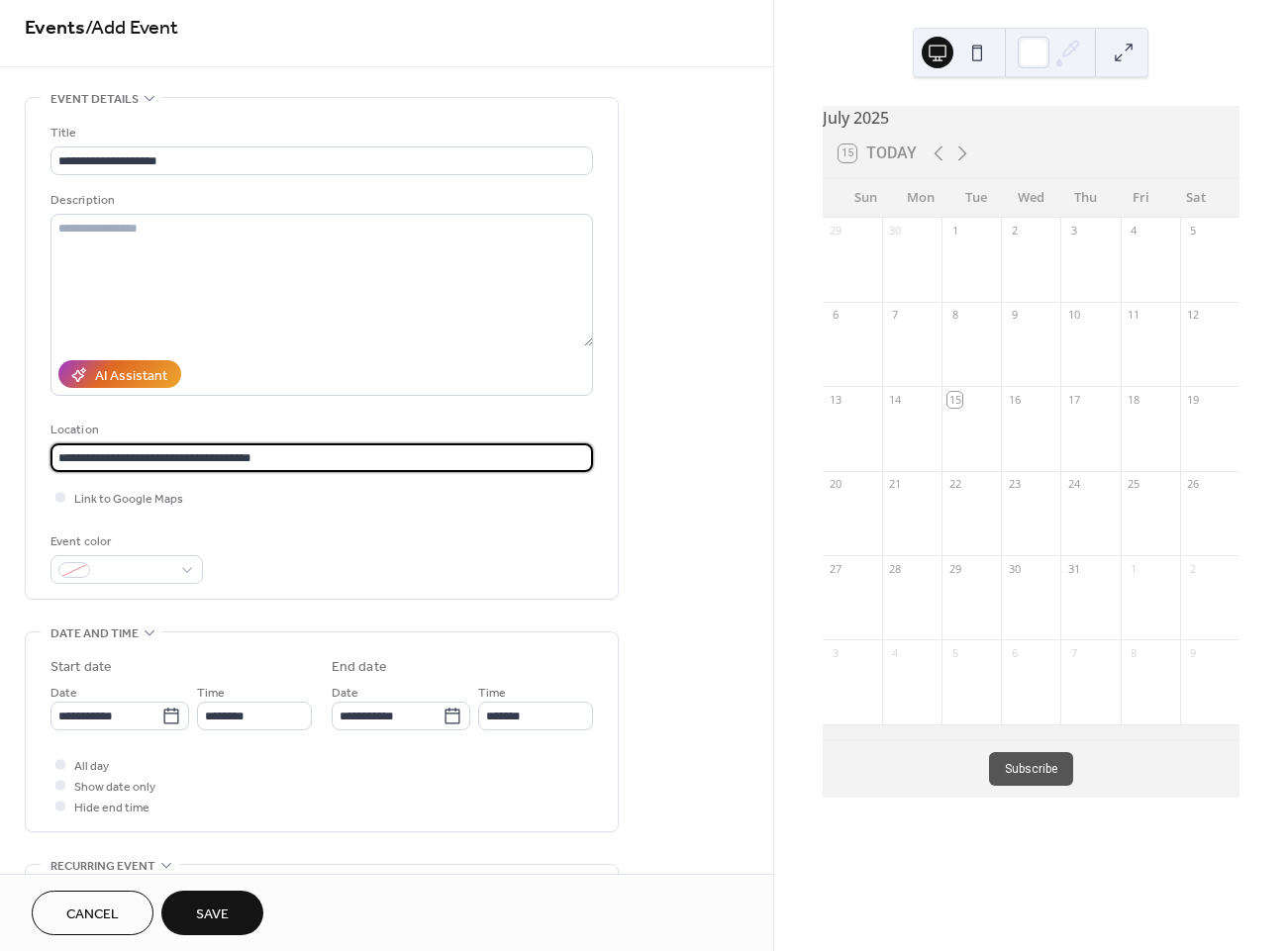 scroll, scrollTop: 6, scrollLeft: 0, axis: vertical 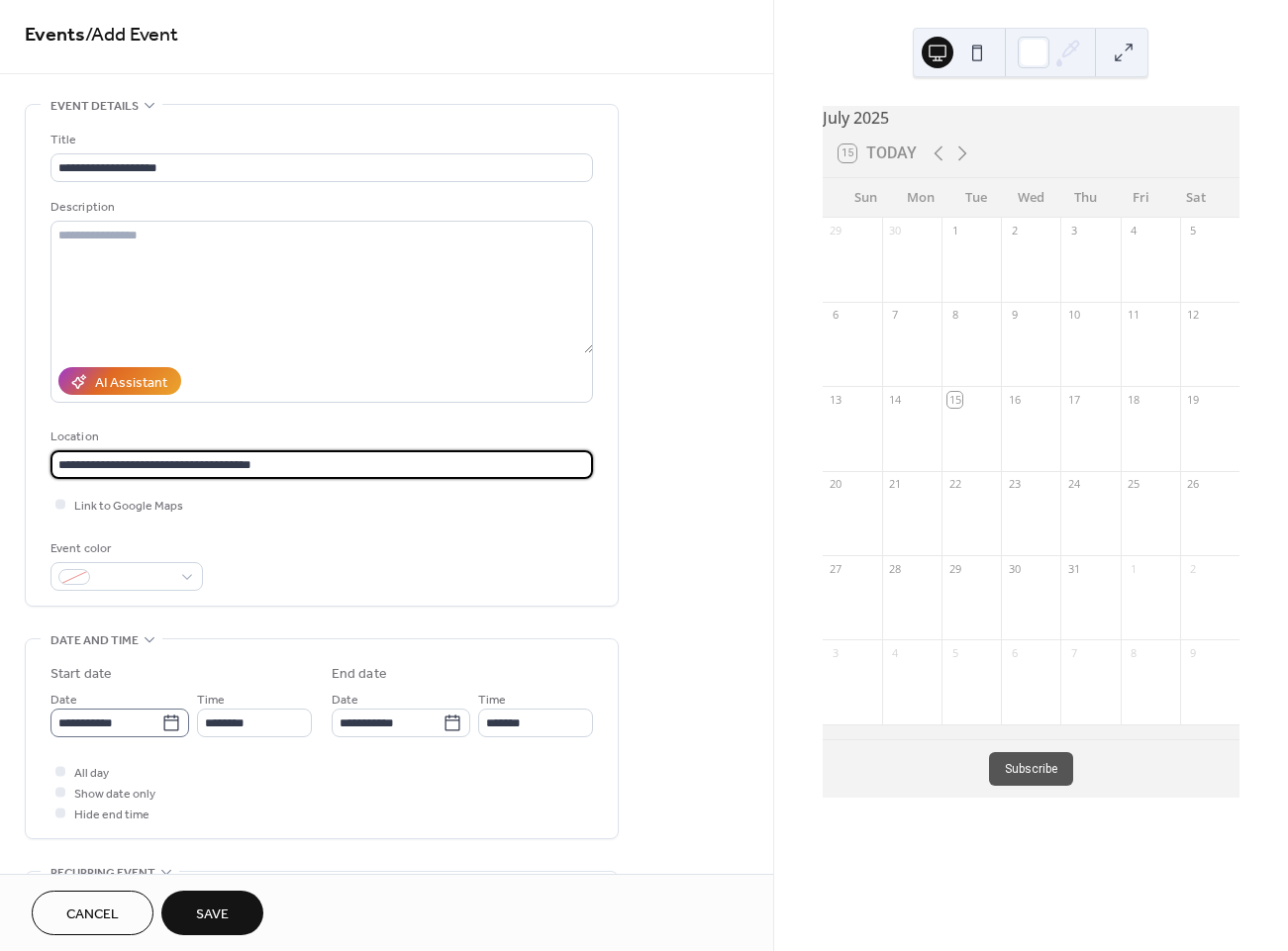 type on "**********" 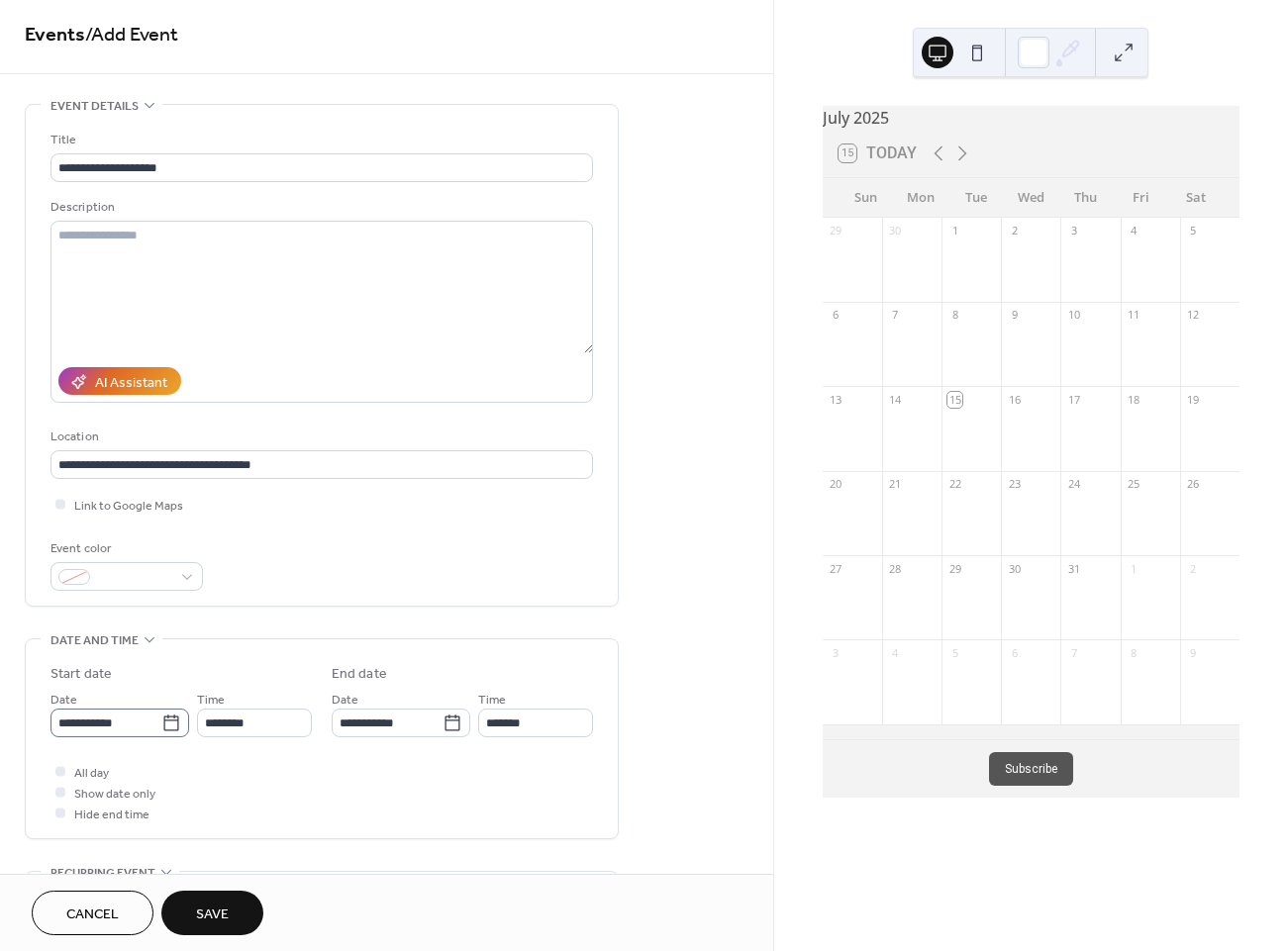 click 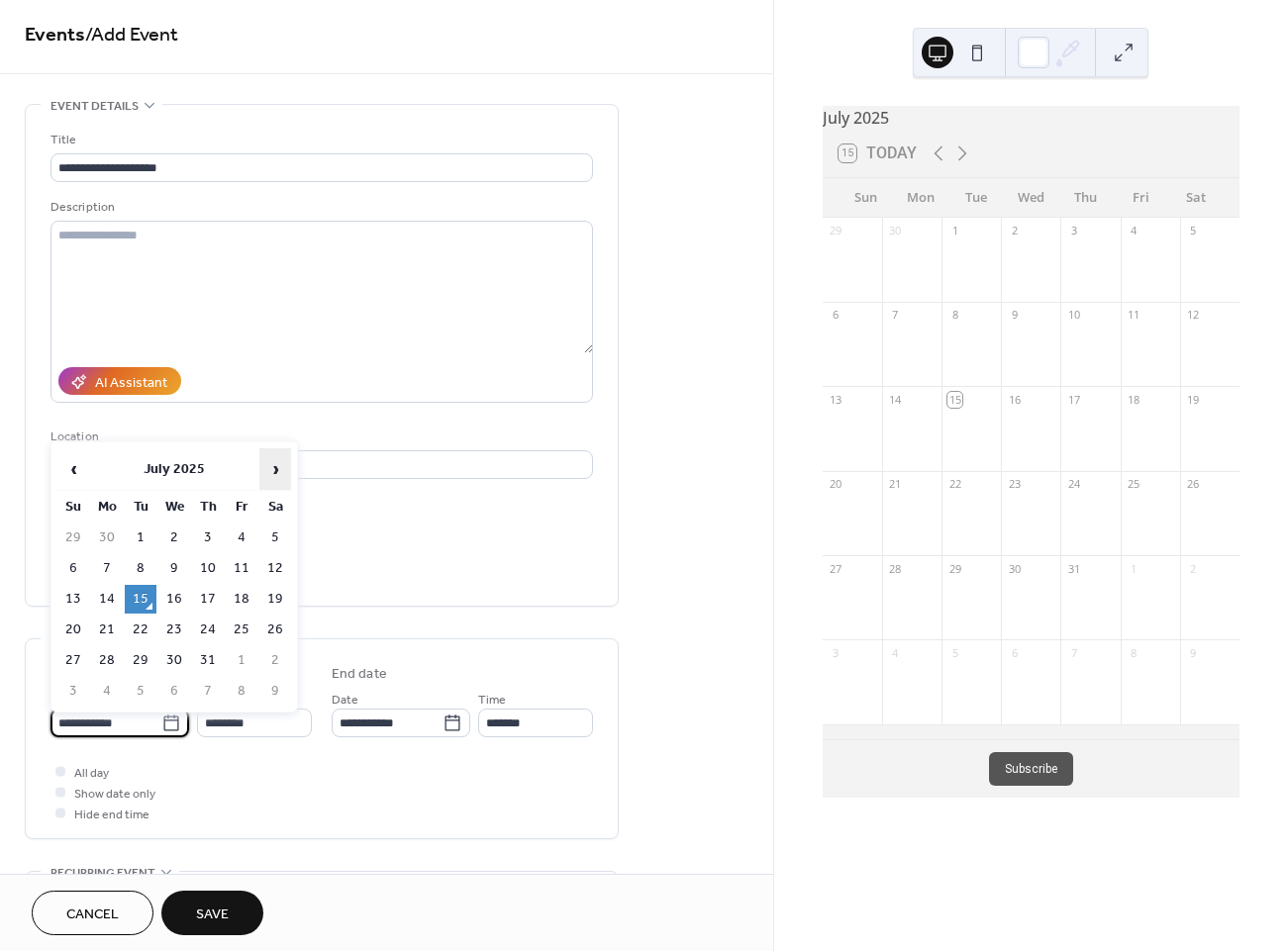 click on "›" at bounding box center (275, 469) 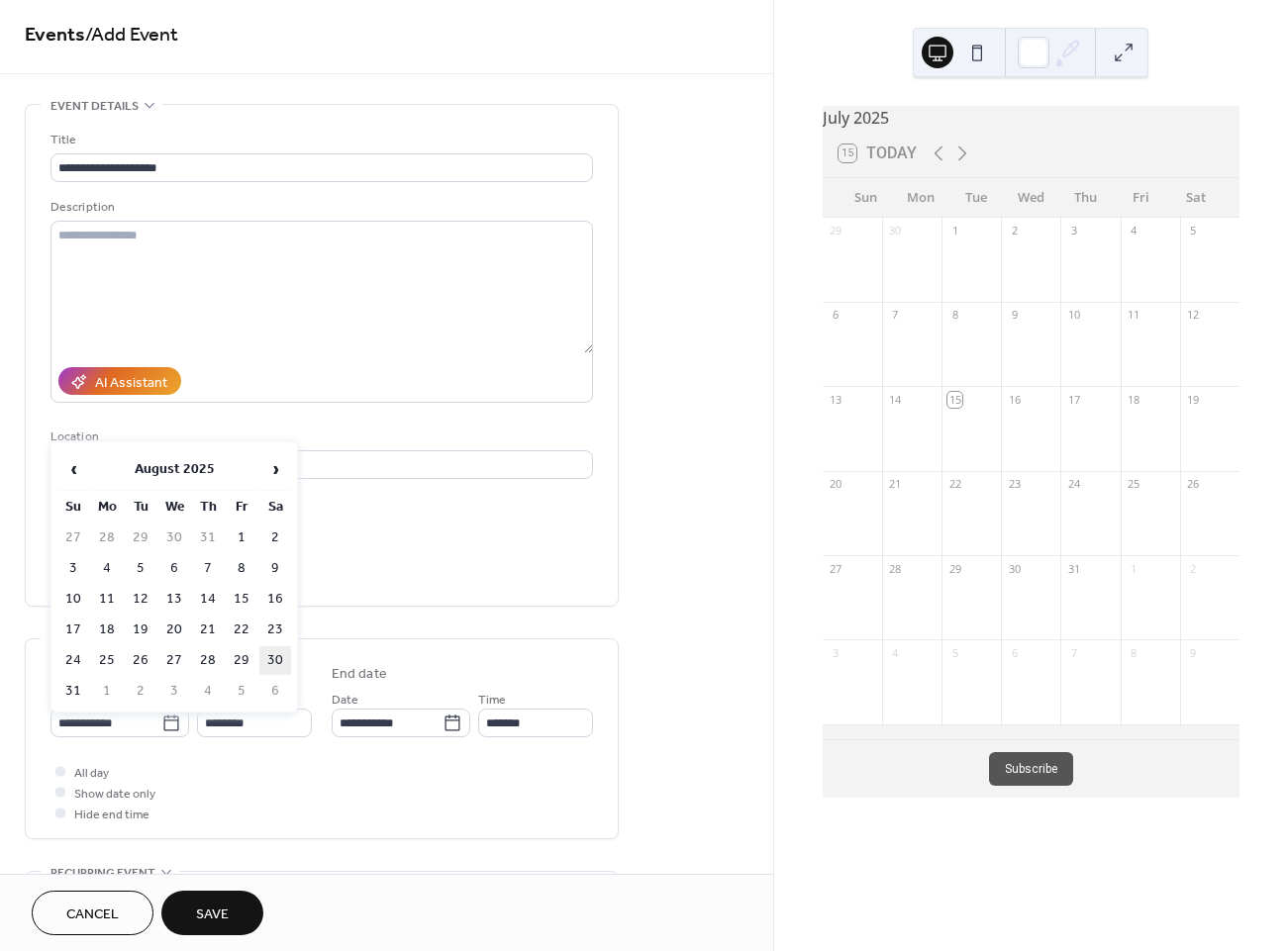 click on "30" at bounding box center [275, 660] 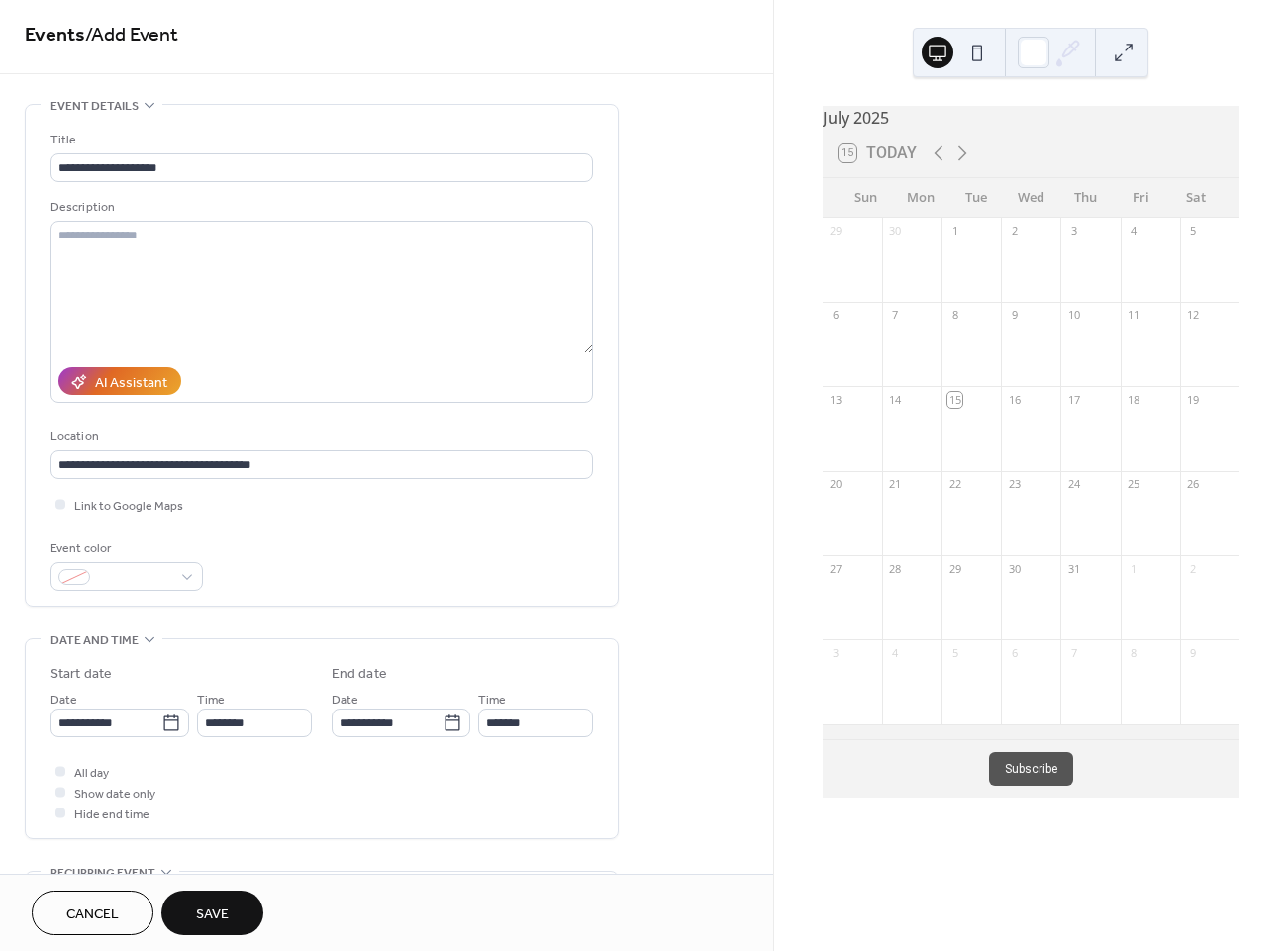 type on "**********" 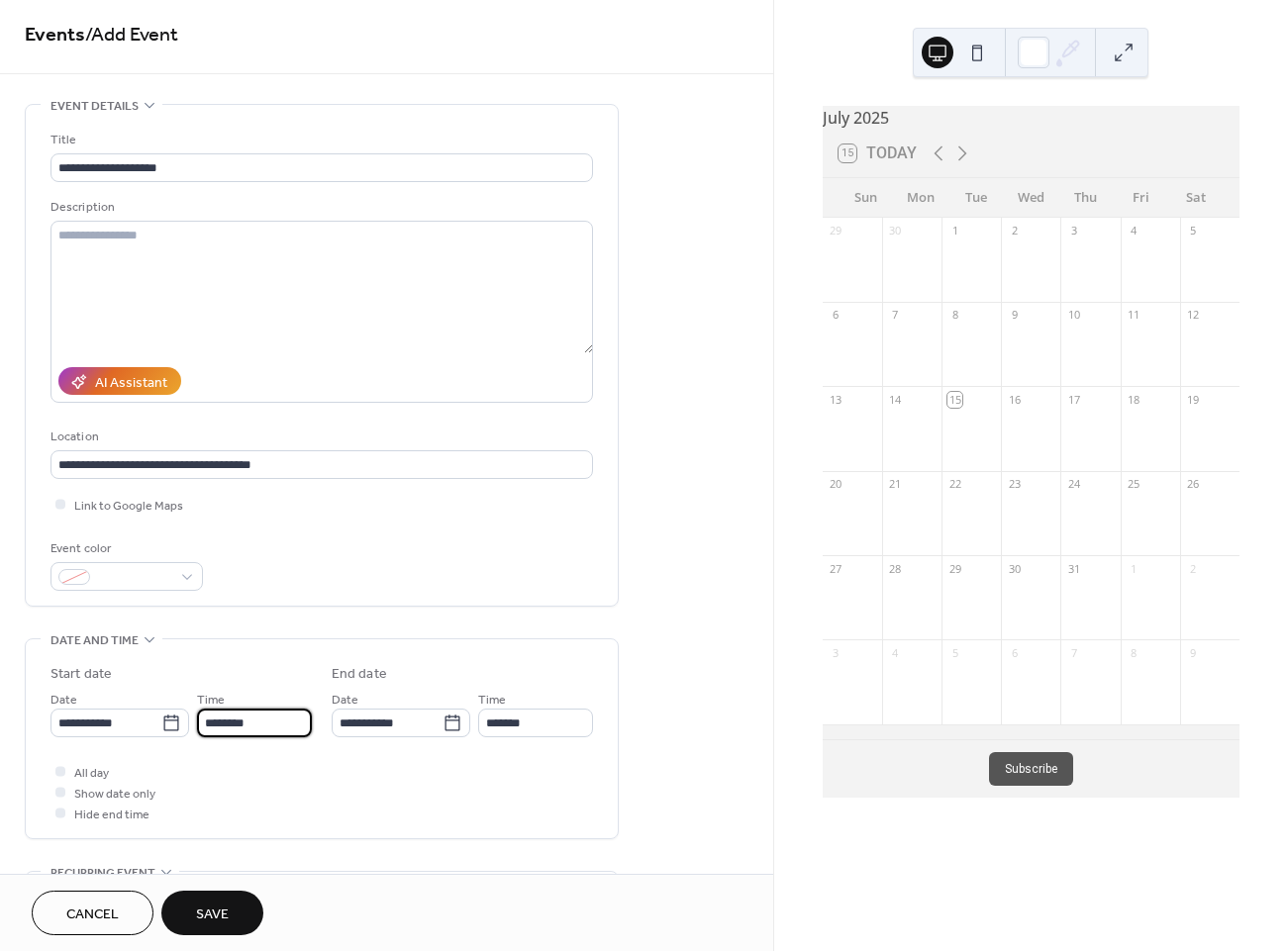 click on "********" at bounding box center [254, 722] 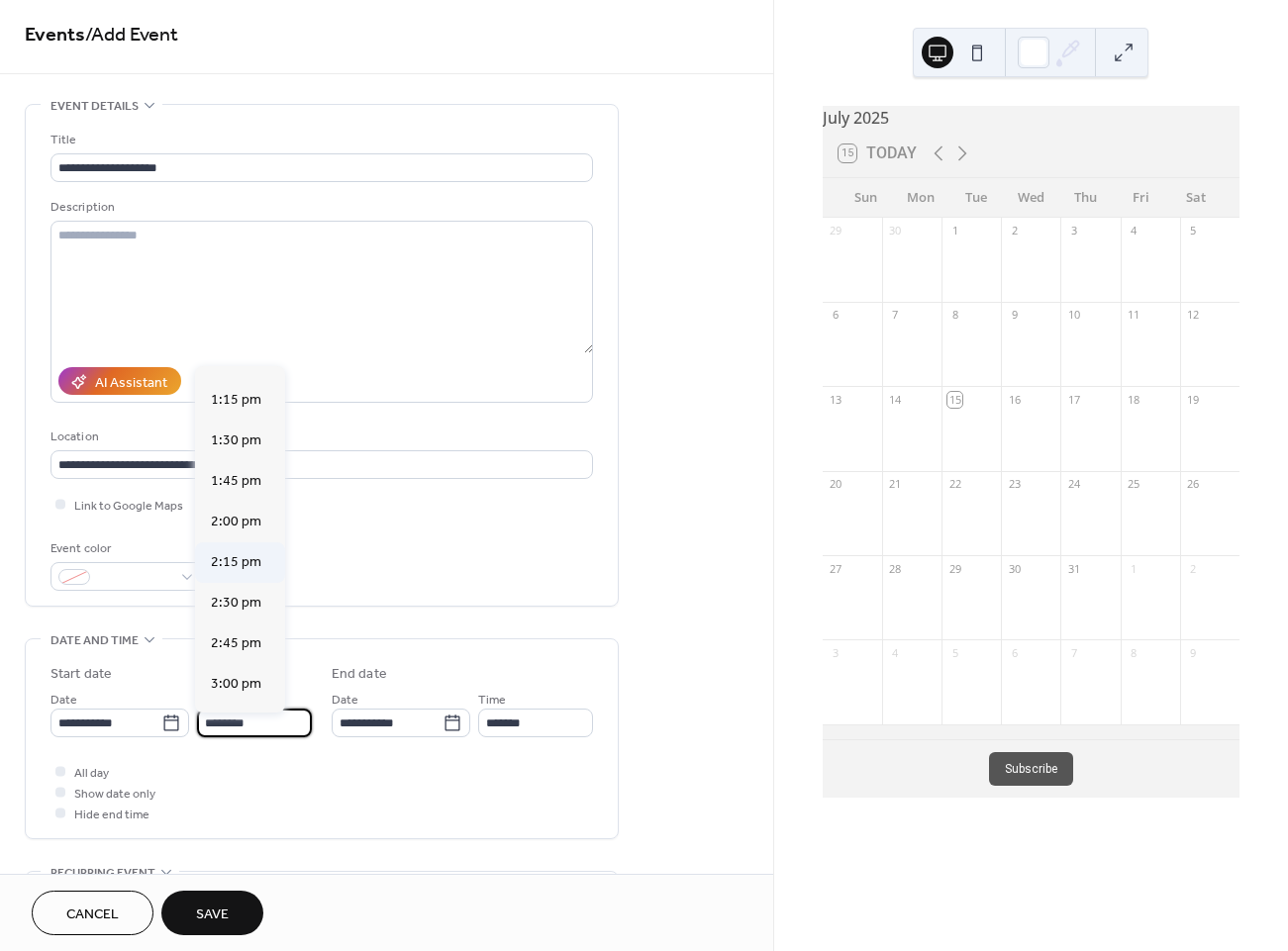 scroll, scrollTop: 2140, scrollLeft: 0, axis: vertical 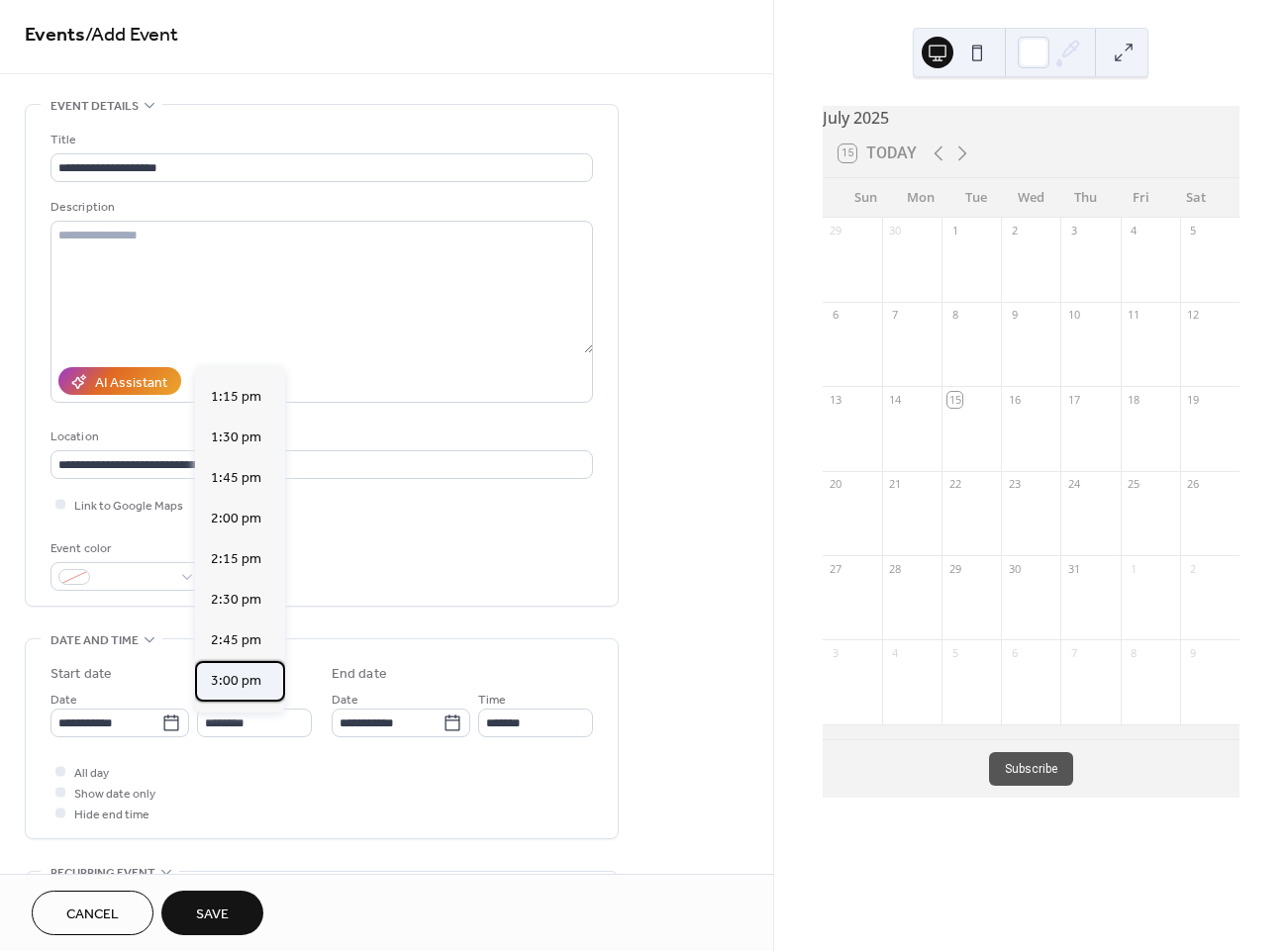 click on "3:00 pm" at bounding box center [236, 681] 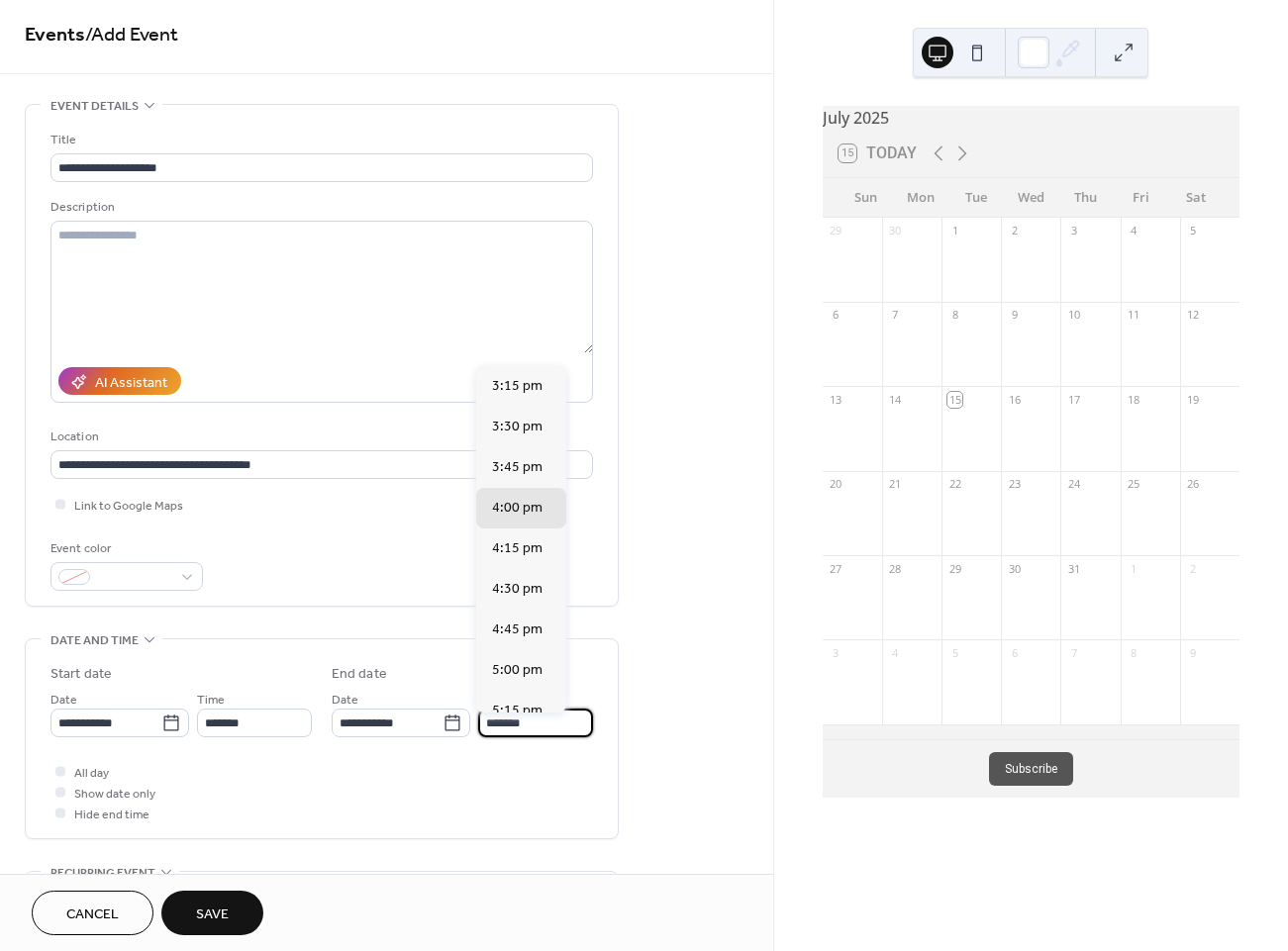 click on "*******" at bounding box center (536, 722) 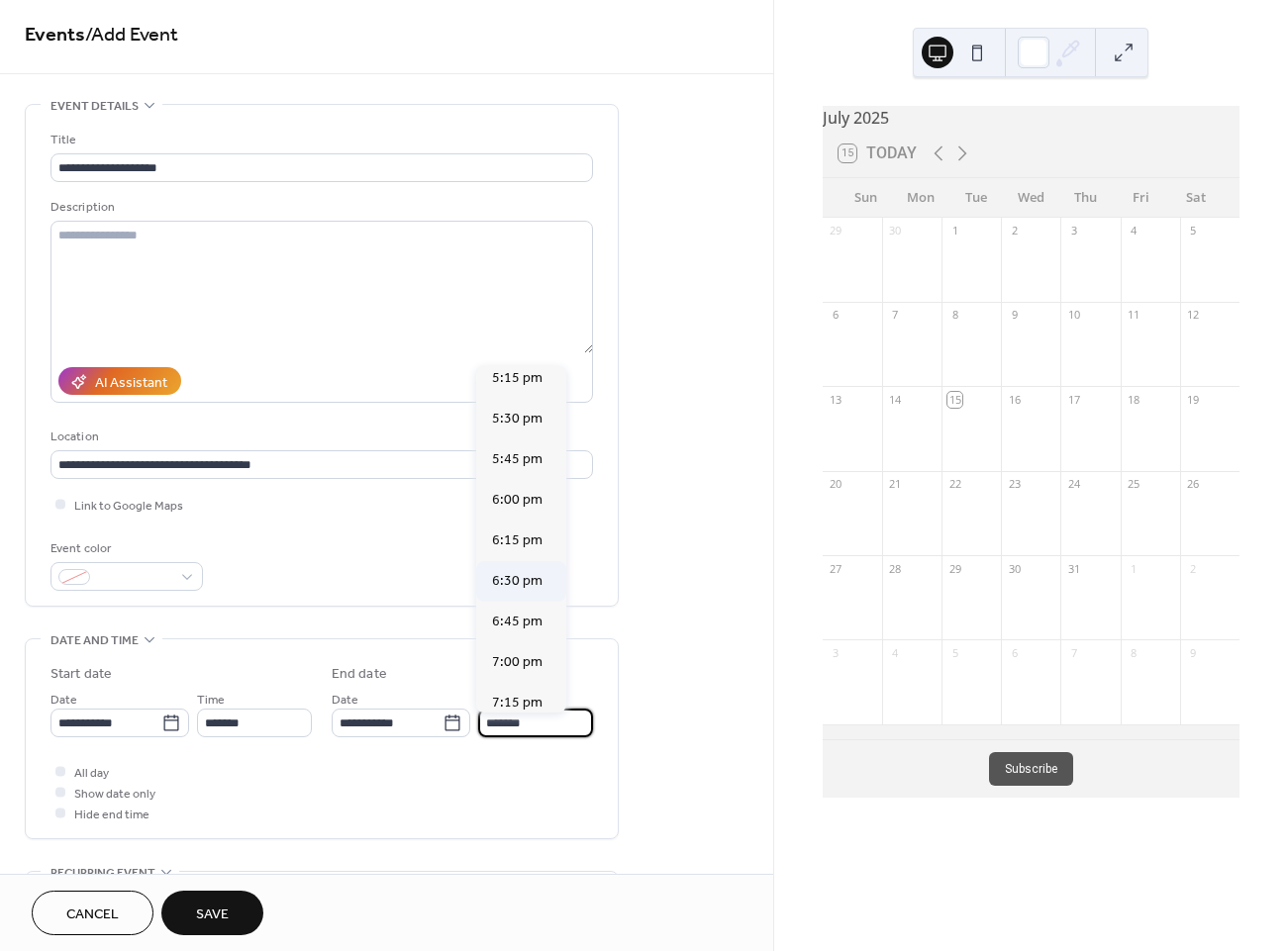 scroll, scrollTop: 345, scrollLeft: 0, axis: vertical 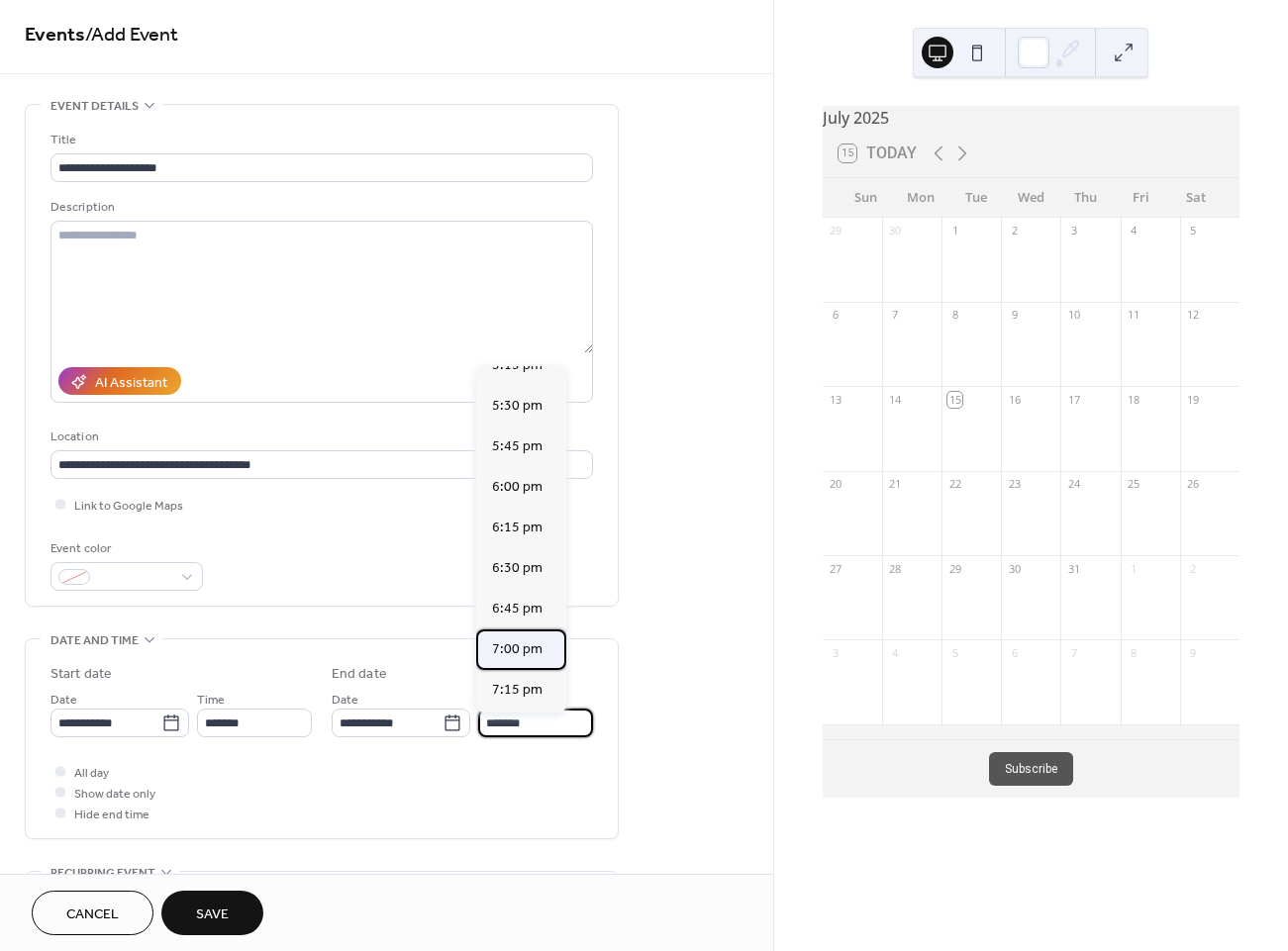 click on "7:00 pm" at bounding box center (517, 649) 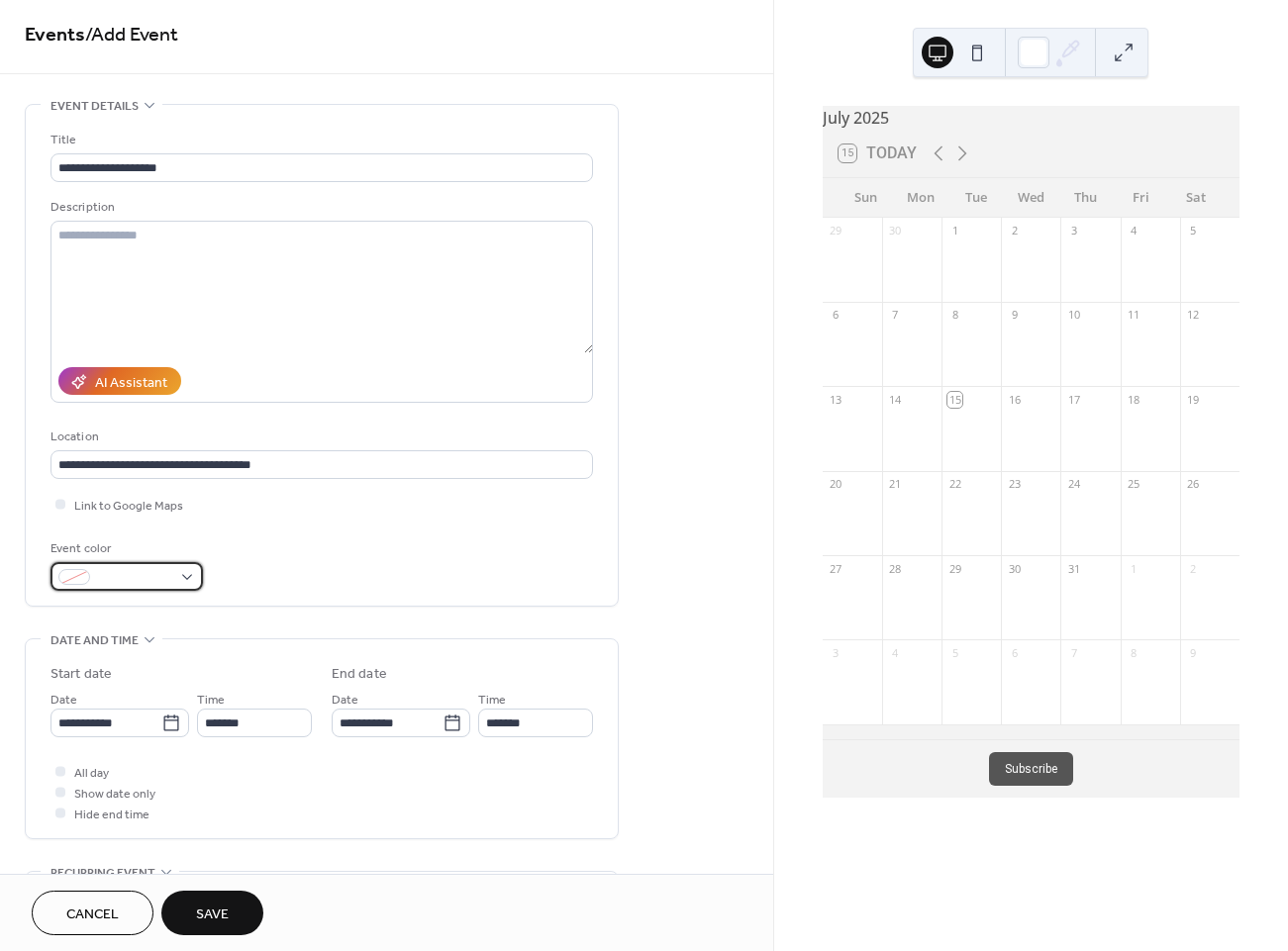 click at bounding box center [127, 576] 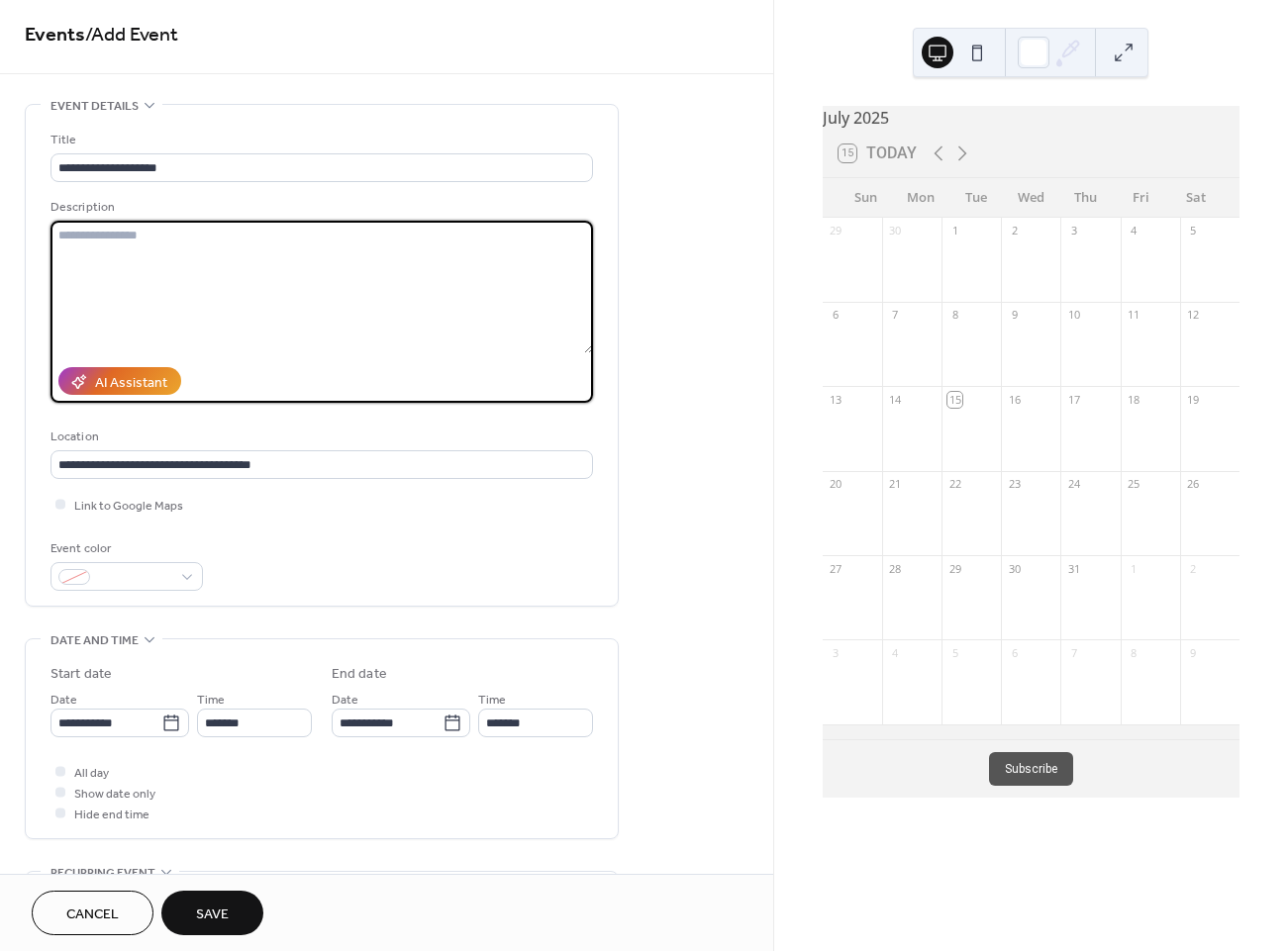 click at bounding box center [322, 287] 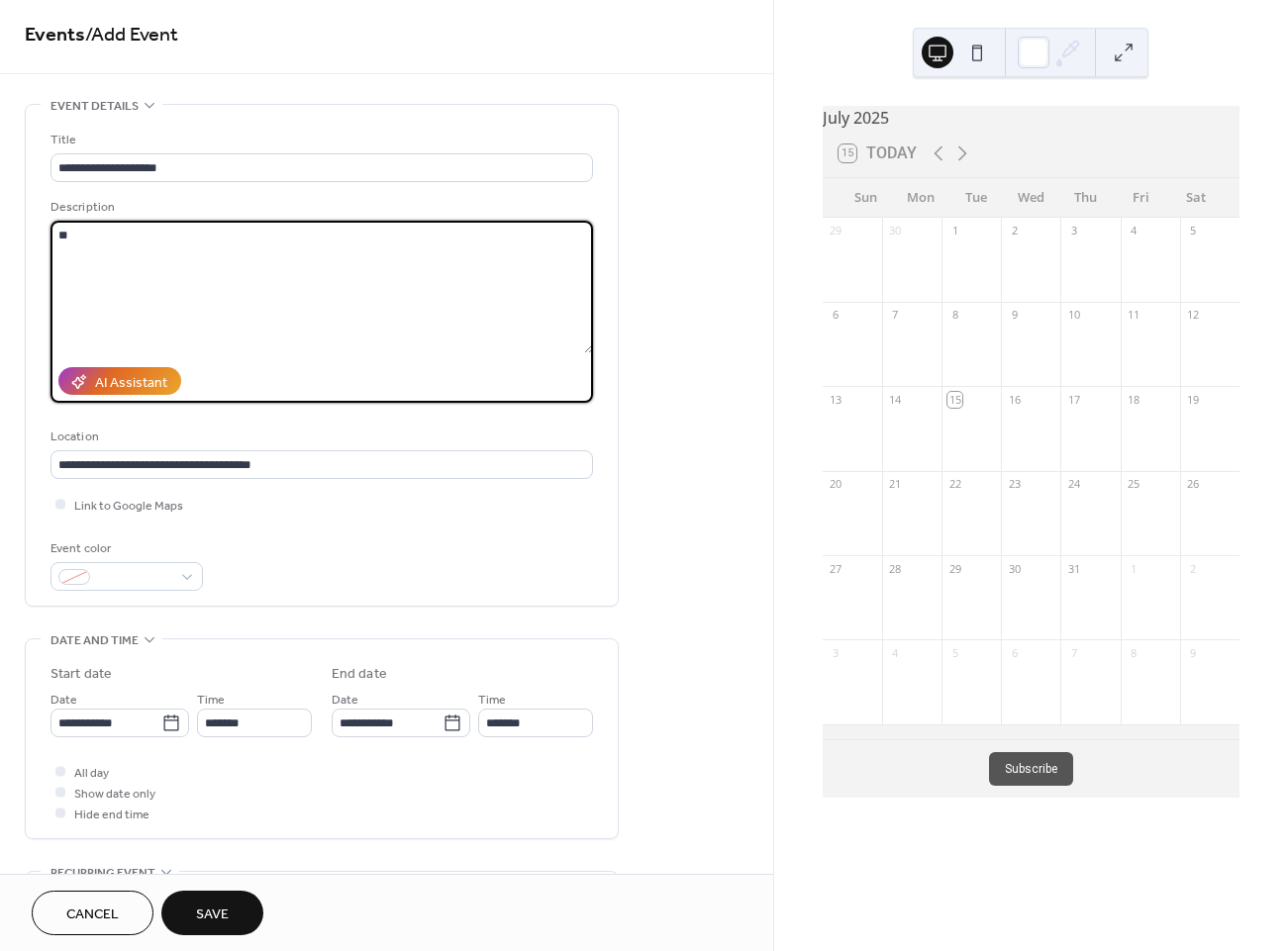 type on "*" 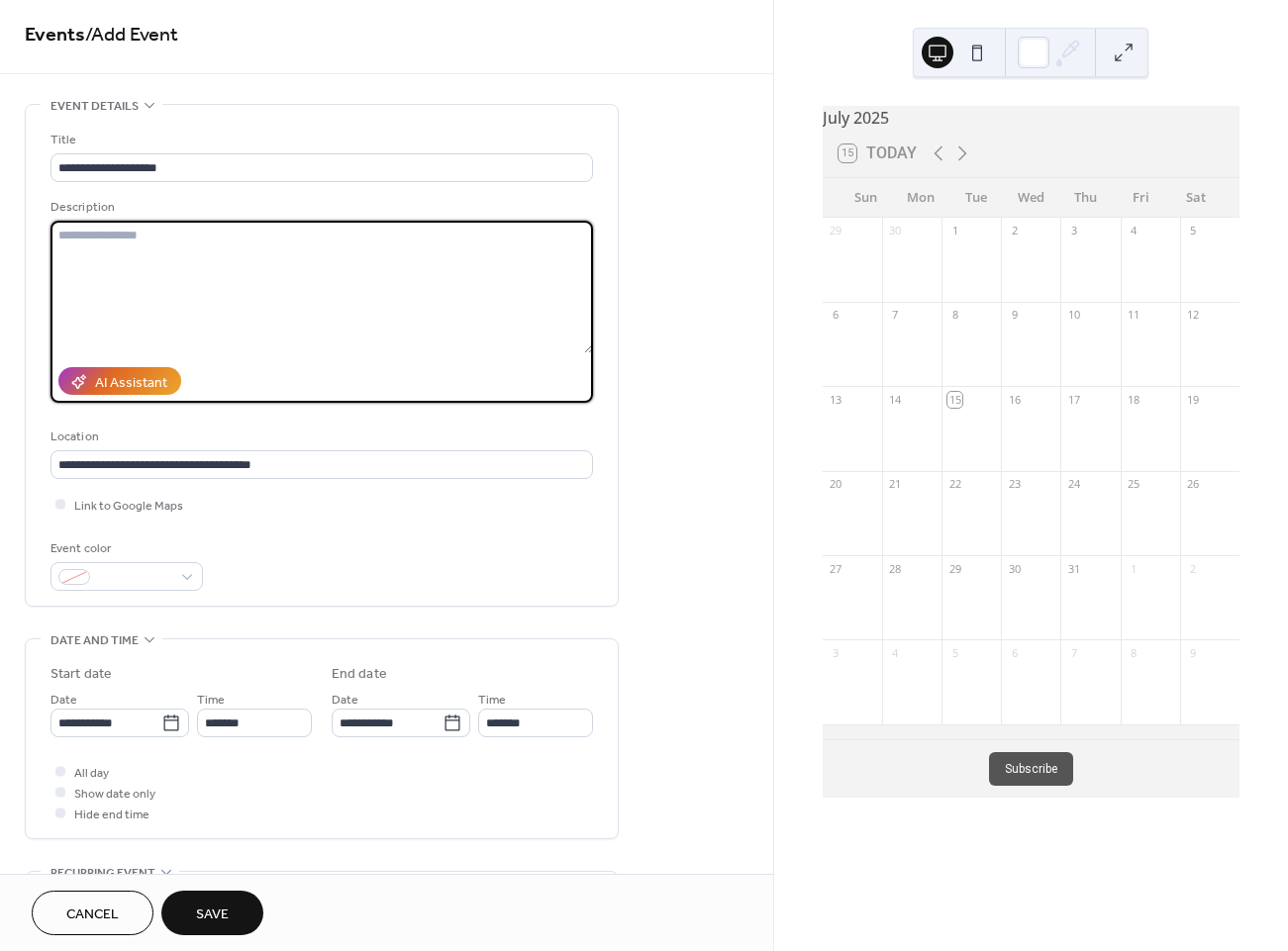 paste on "**********" 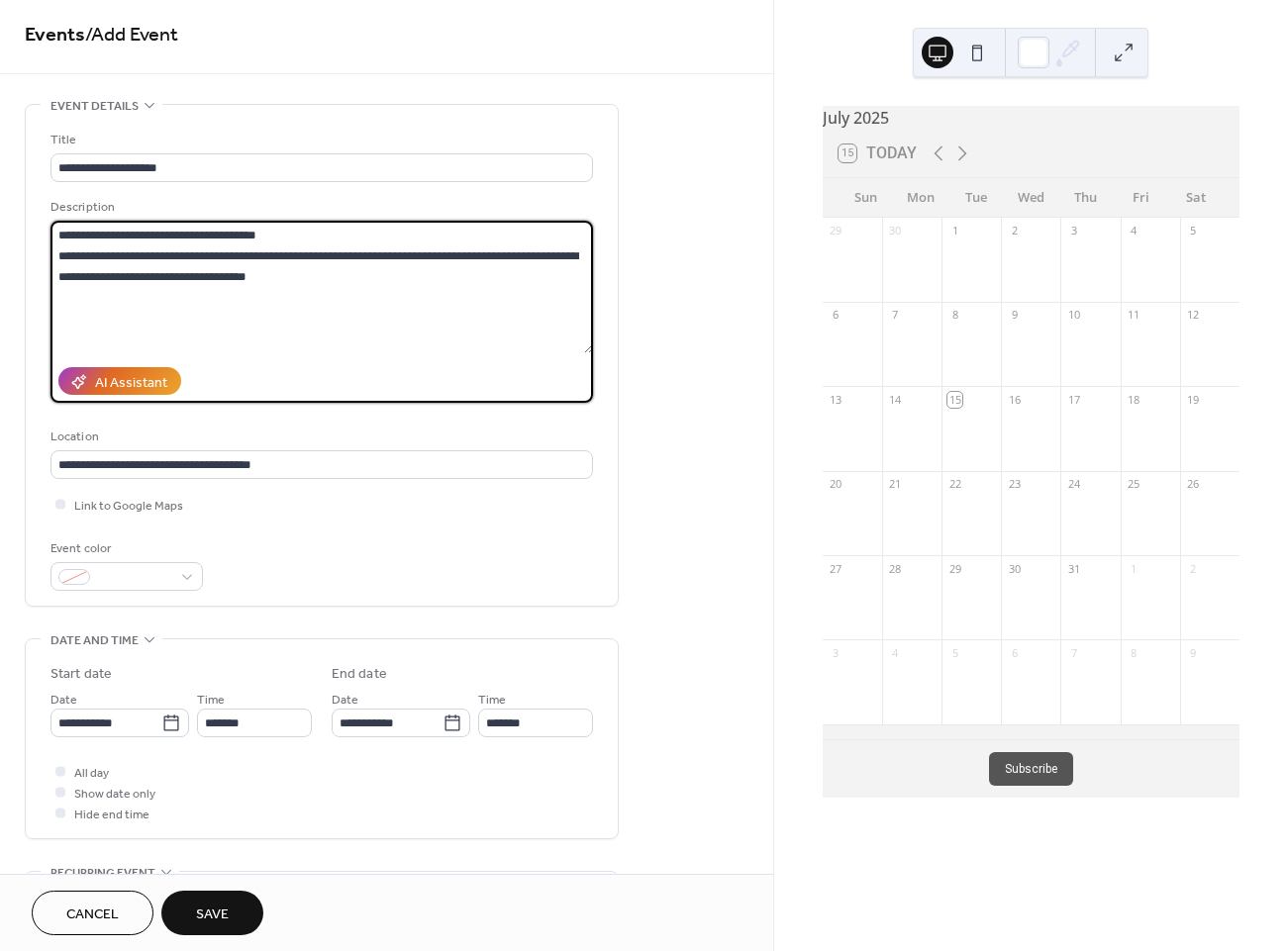scroll, scrollTop: 47, scrollLeft: 0, axis: vertical 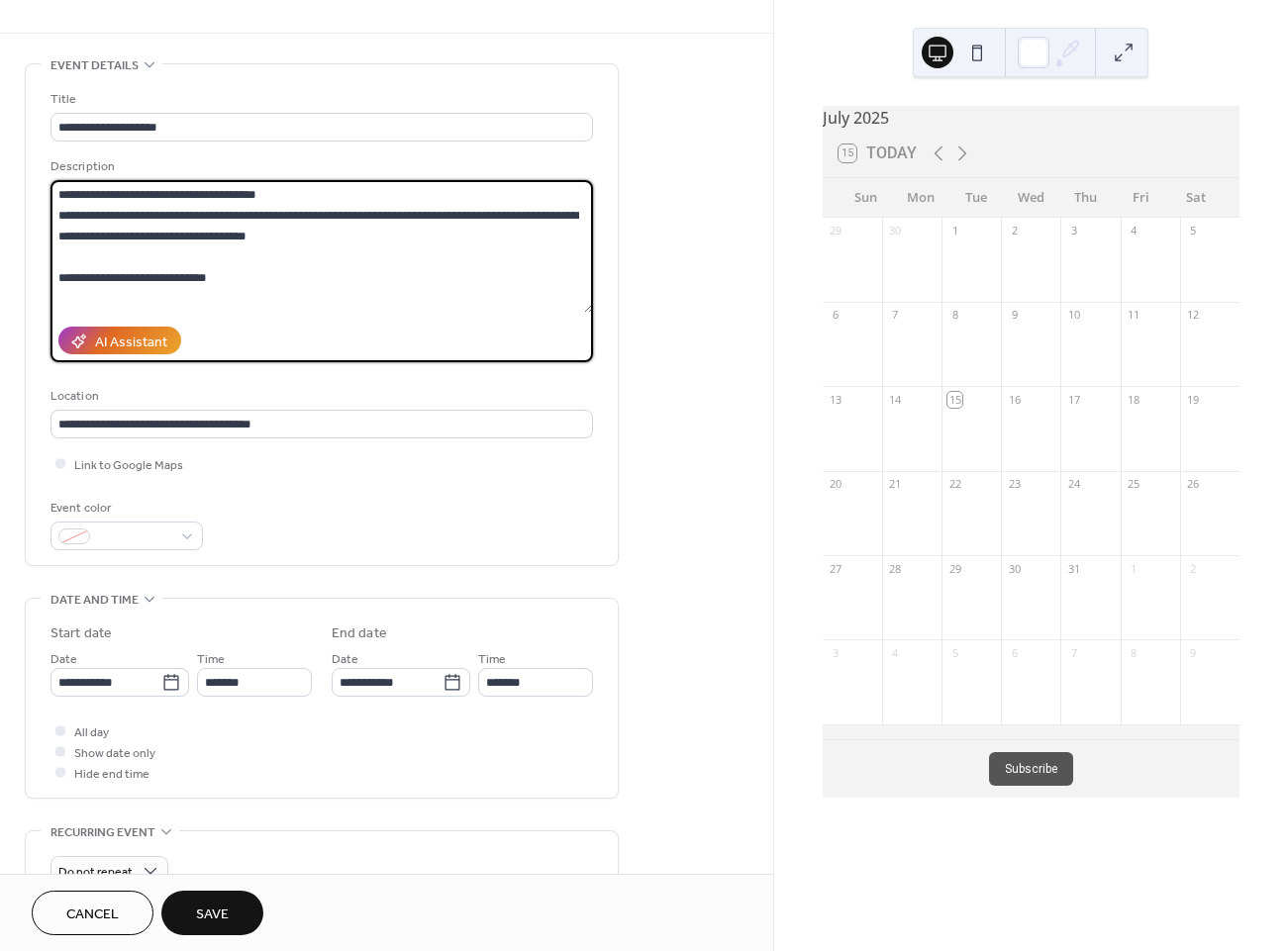 paste on "**********" 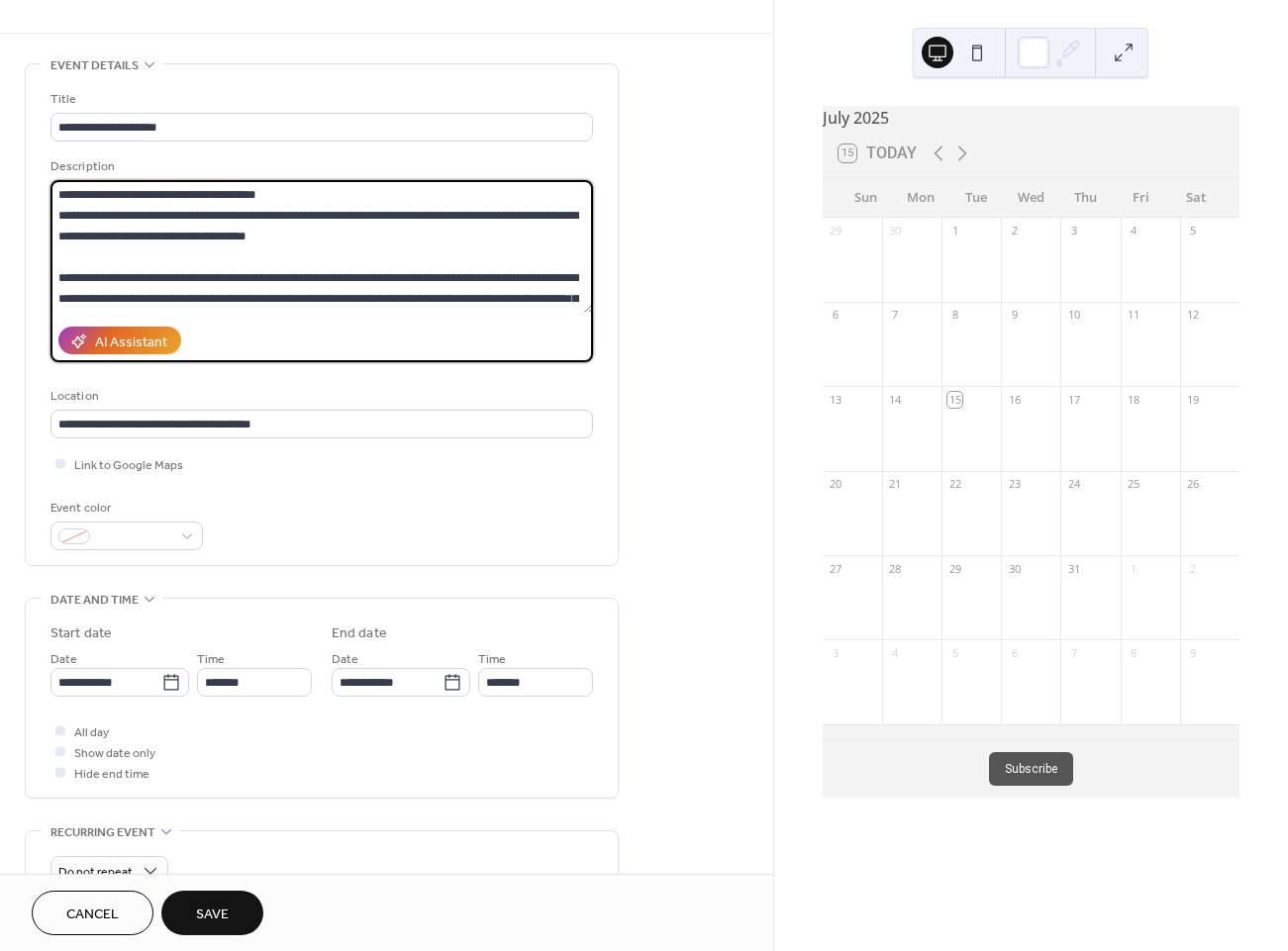 scroll, scrollTop: 18, scrollLeft: 0, axis: vertical 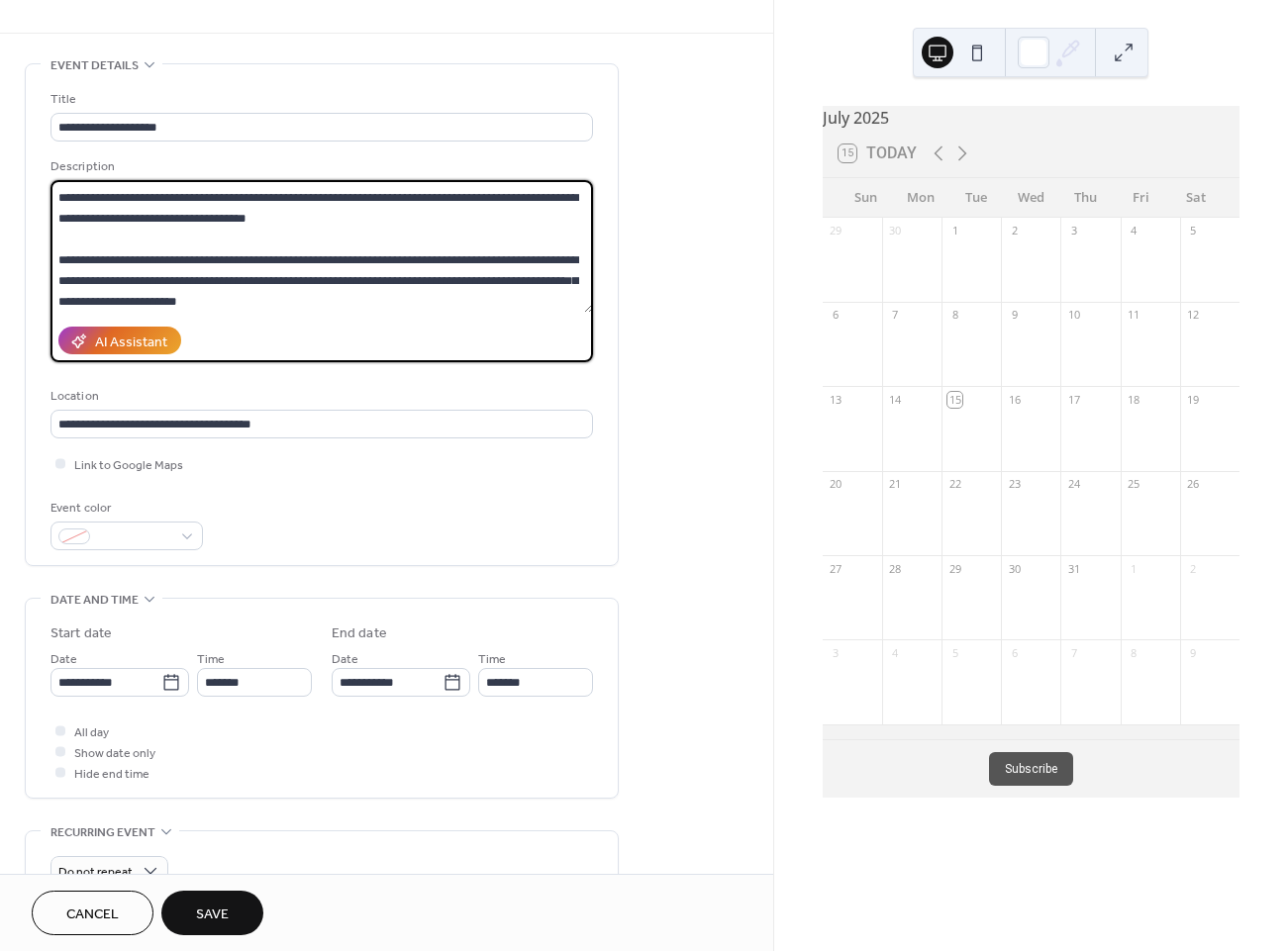 type on "**********" 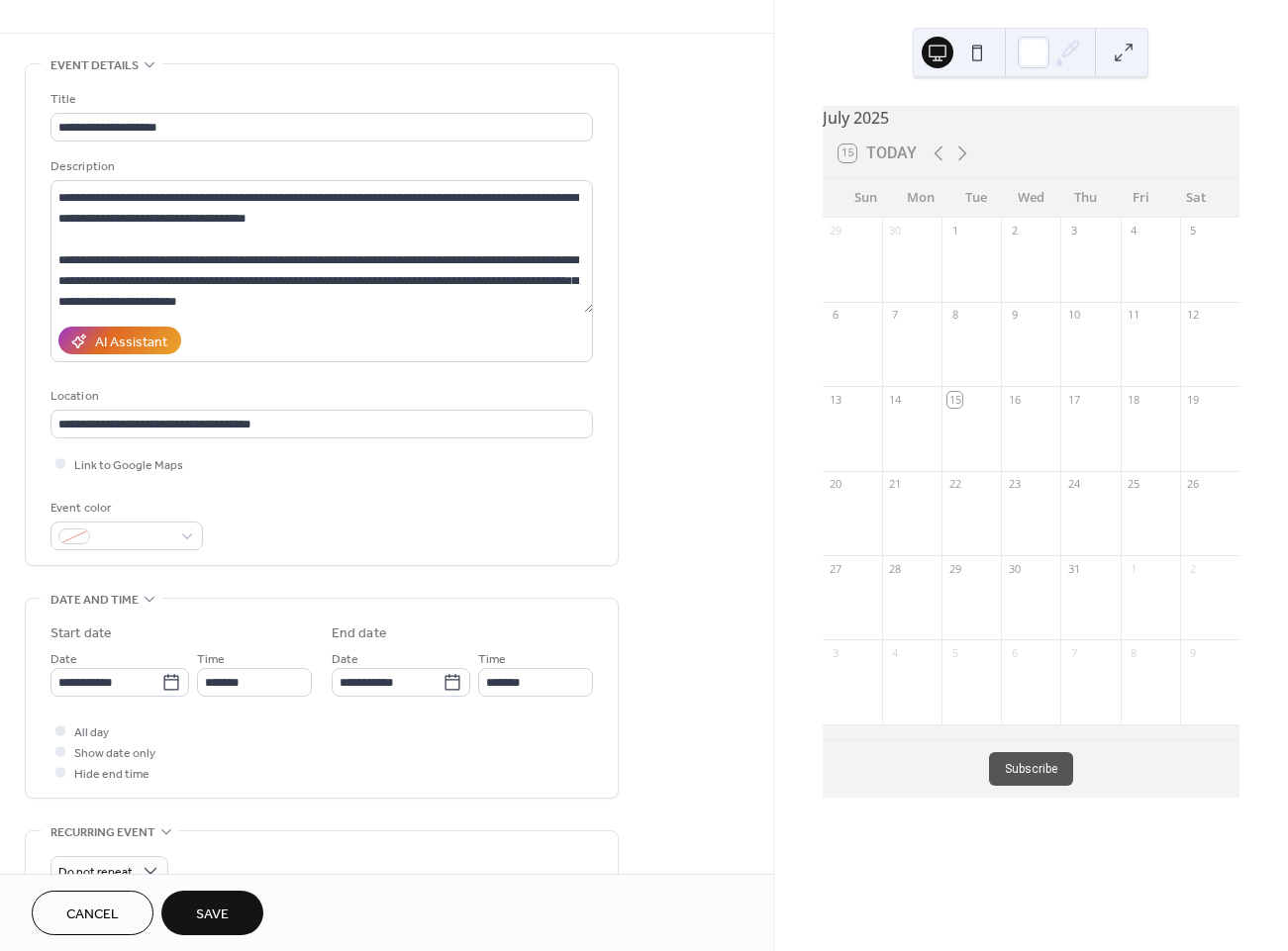 click on "**********" at bounding box center [322, 320] 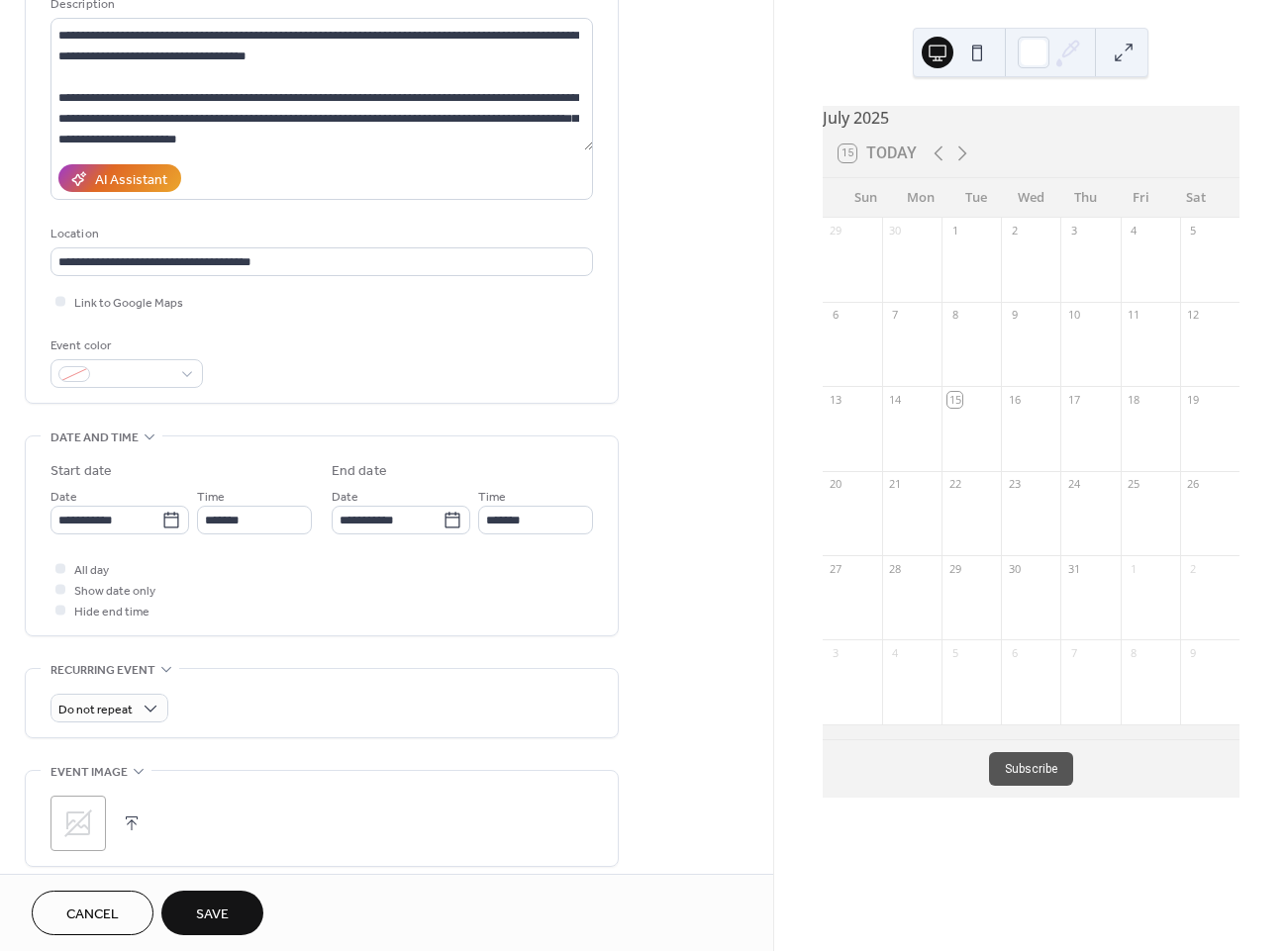 scroll, scrollTop: 57, scrollLeft: 0, axis: vertical 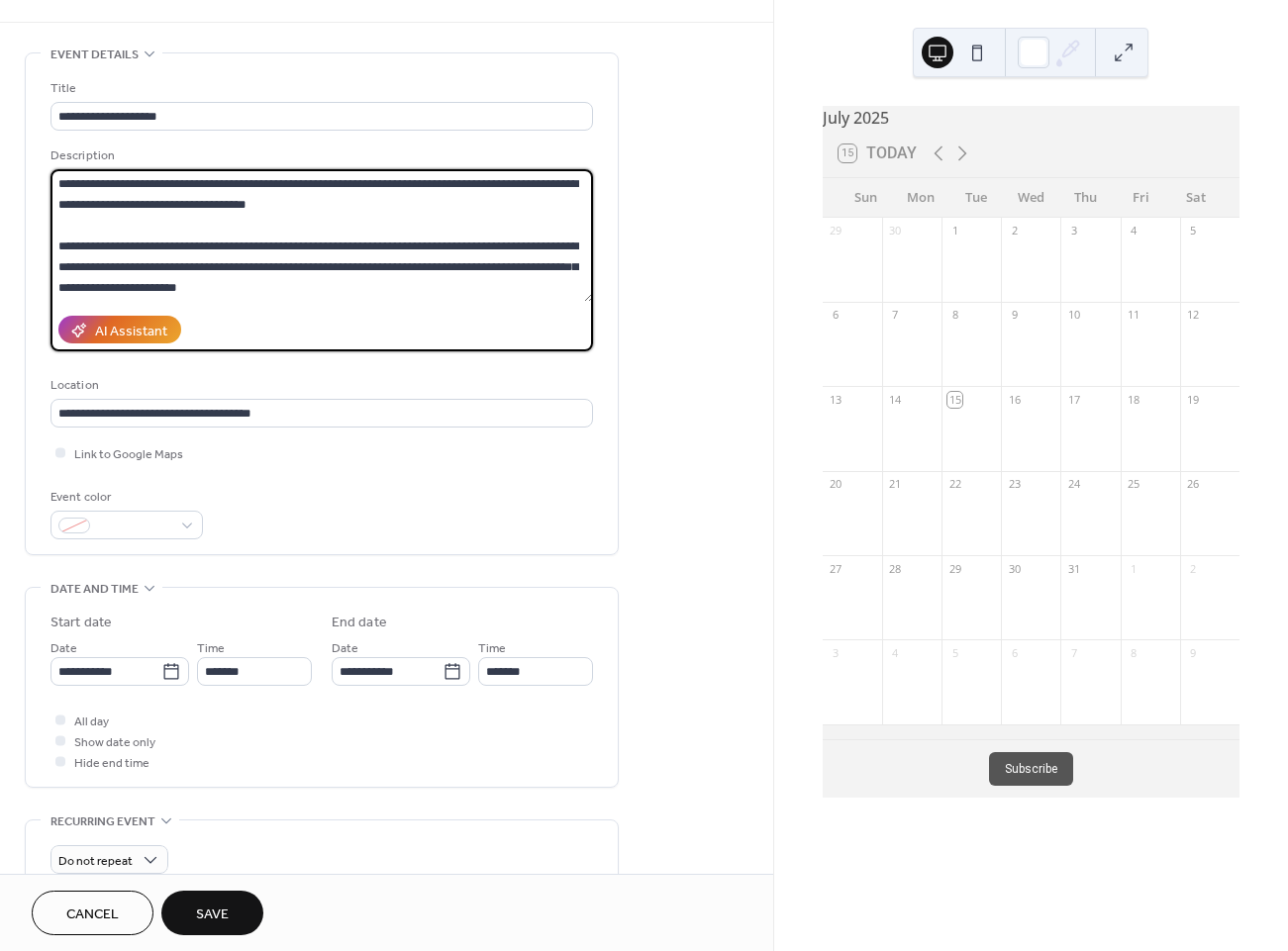 drag, startPoint x: 216, startPoint y: 244, endPoint x: 474, endPoint y: 304, distance: 264.88488 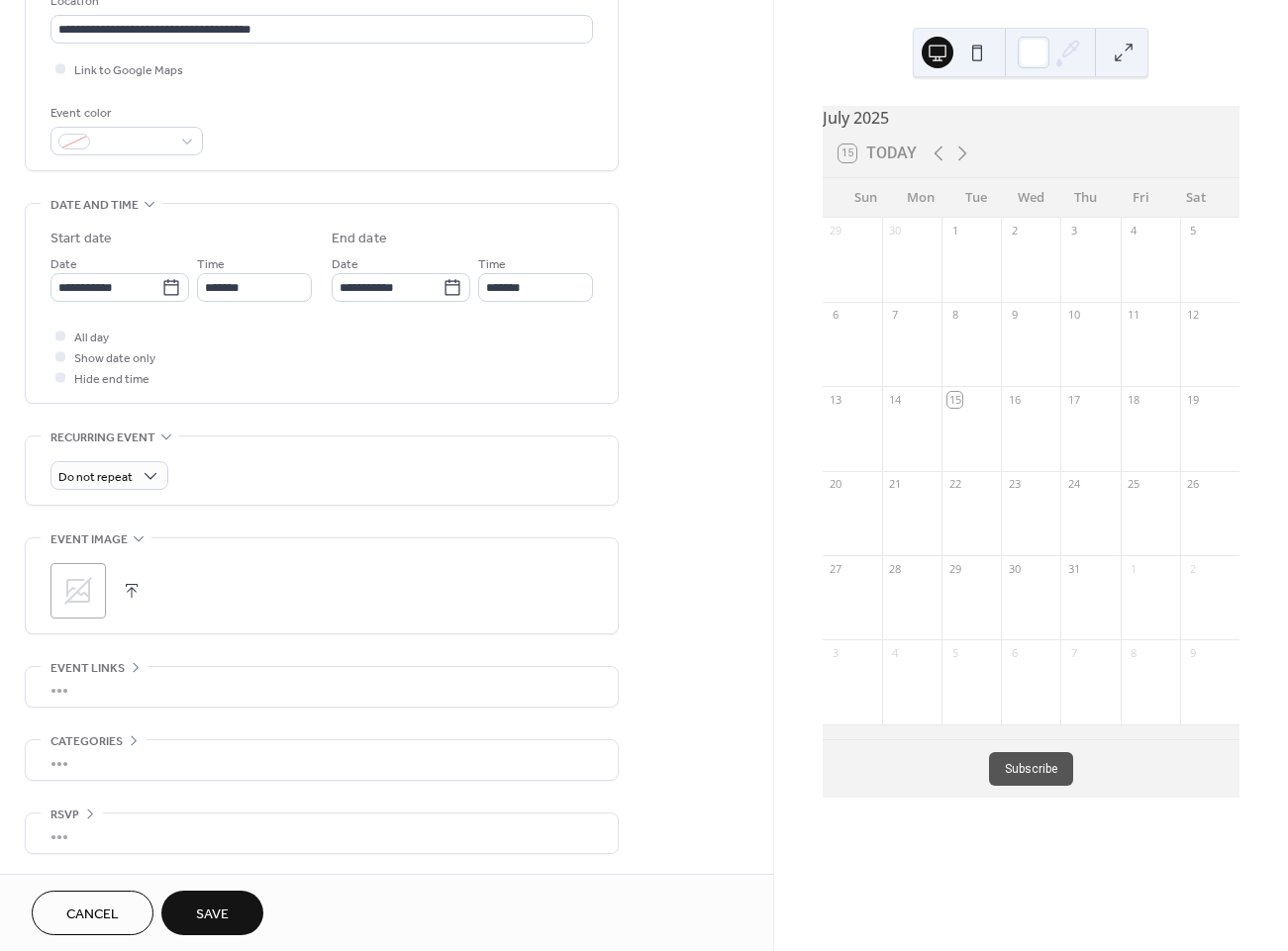 scroll, scrollTop: 447, scrollLeft: 0, axis: vertical 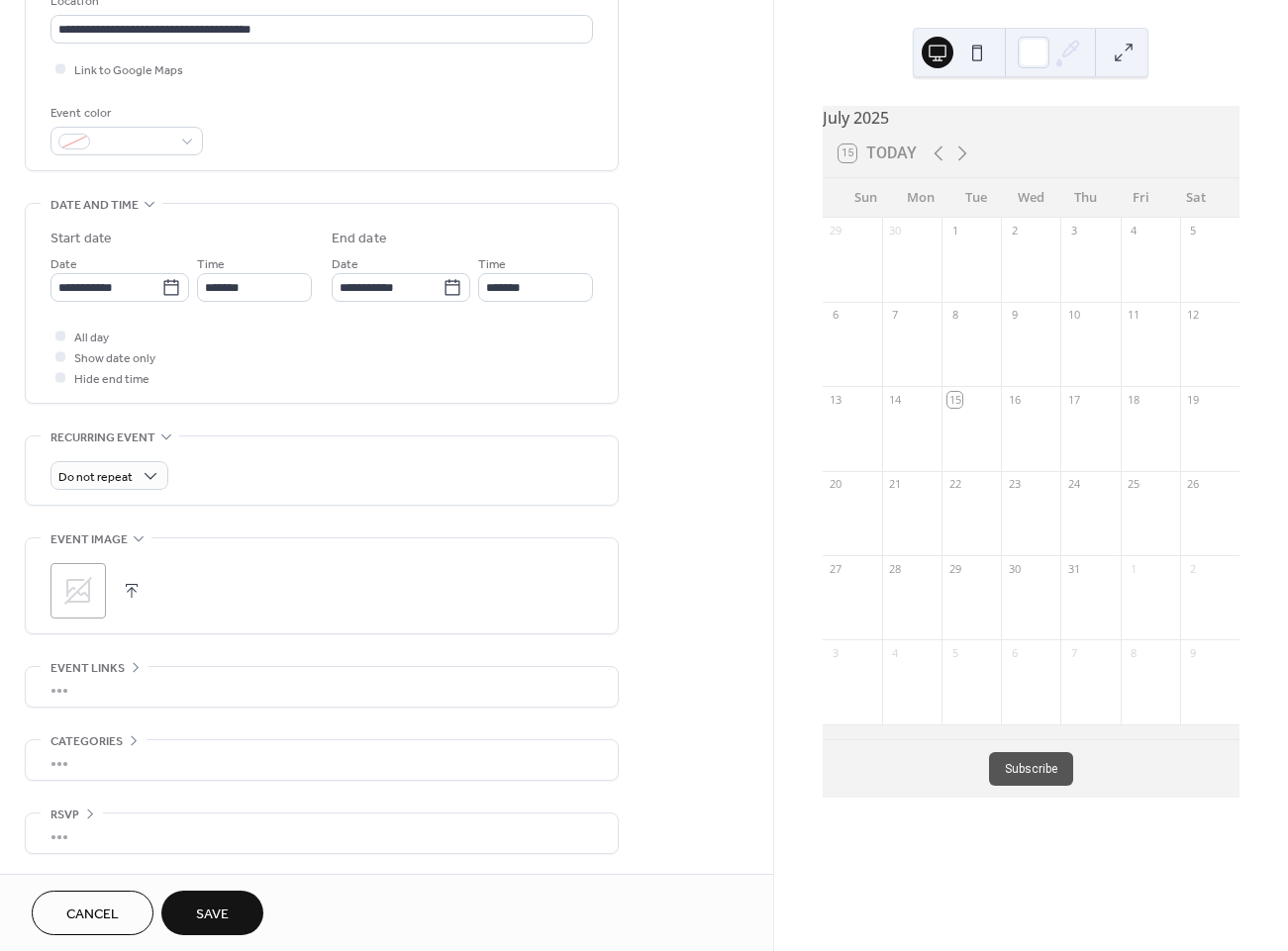 click on "•••" at bounding box center [322, 687] 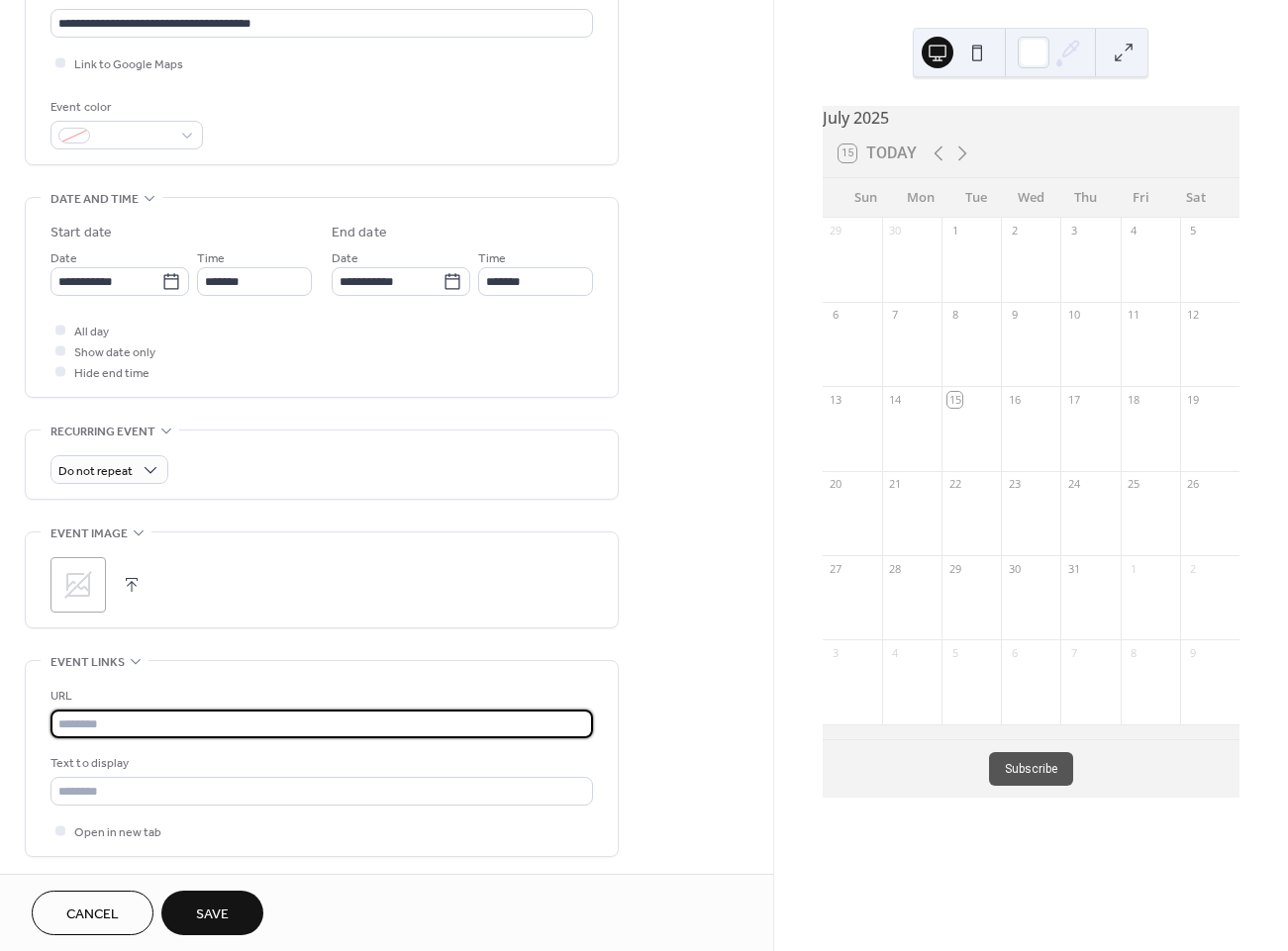 click at bounding box center [322, 723] 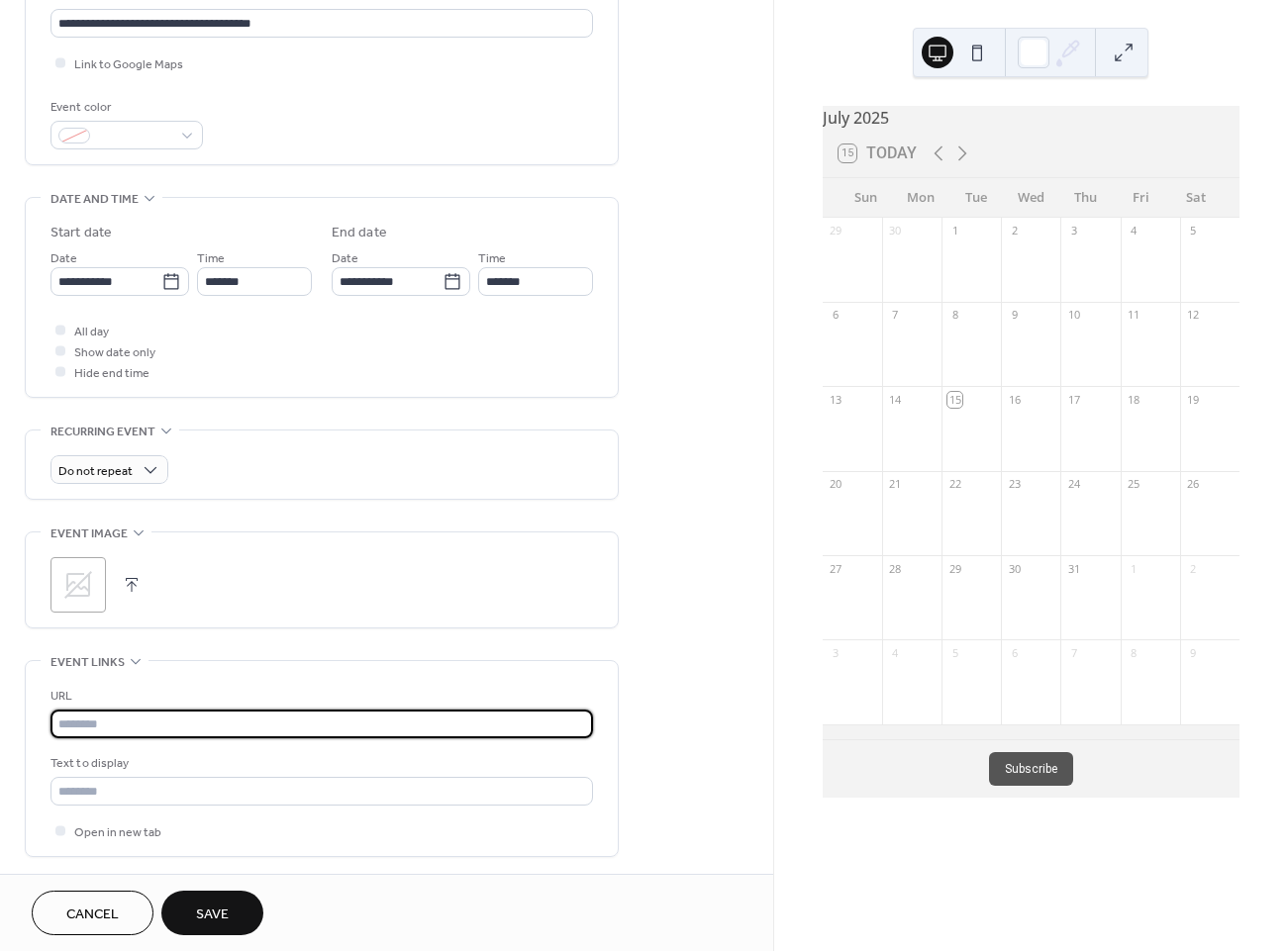 paste on "**********" 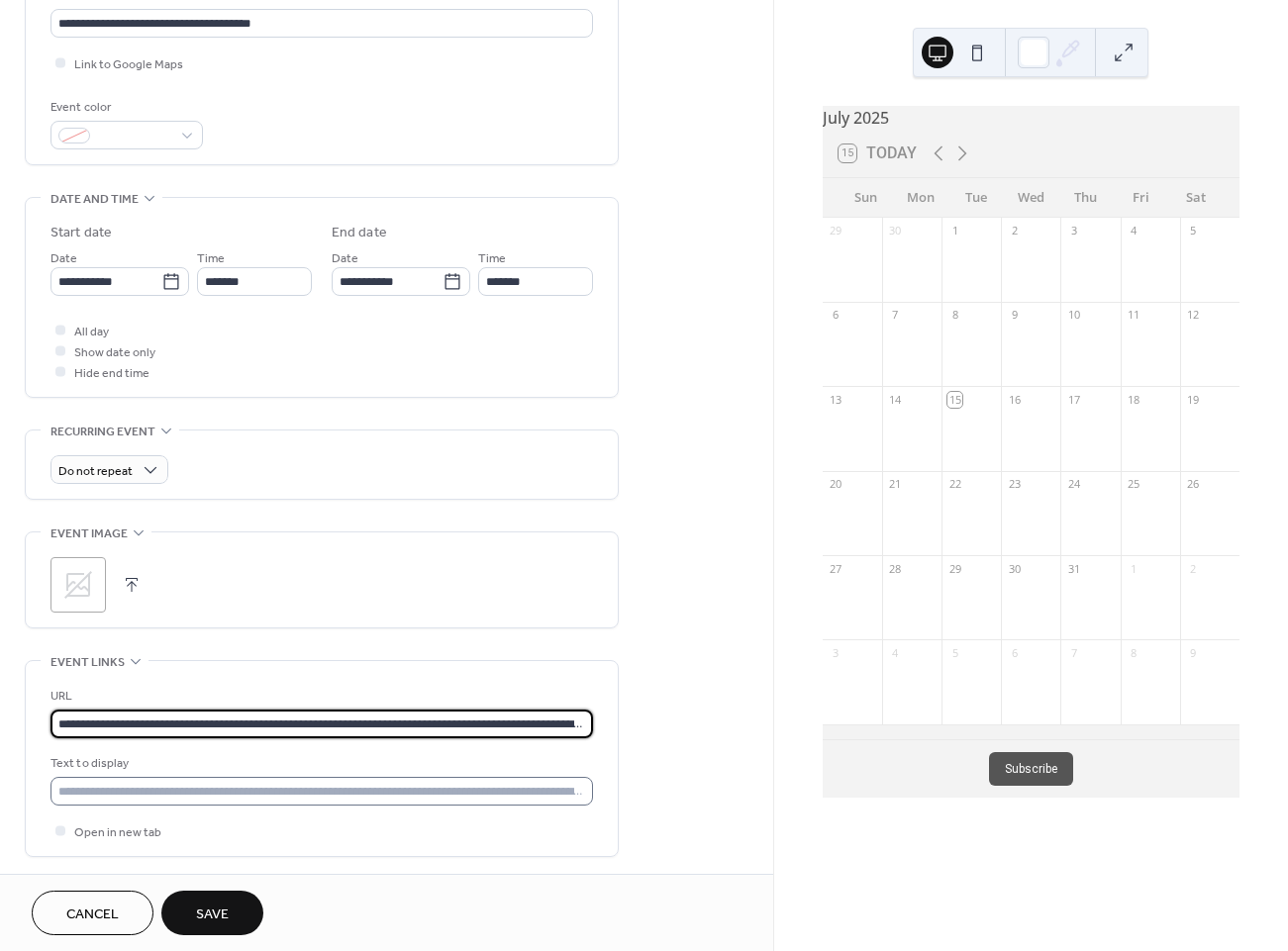 type on "**********" 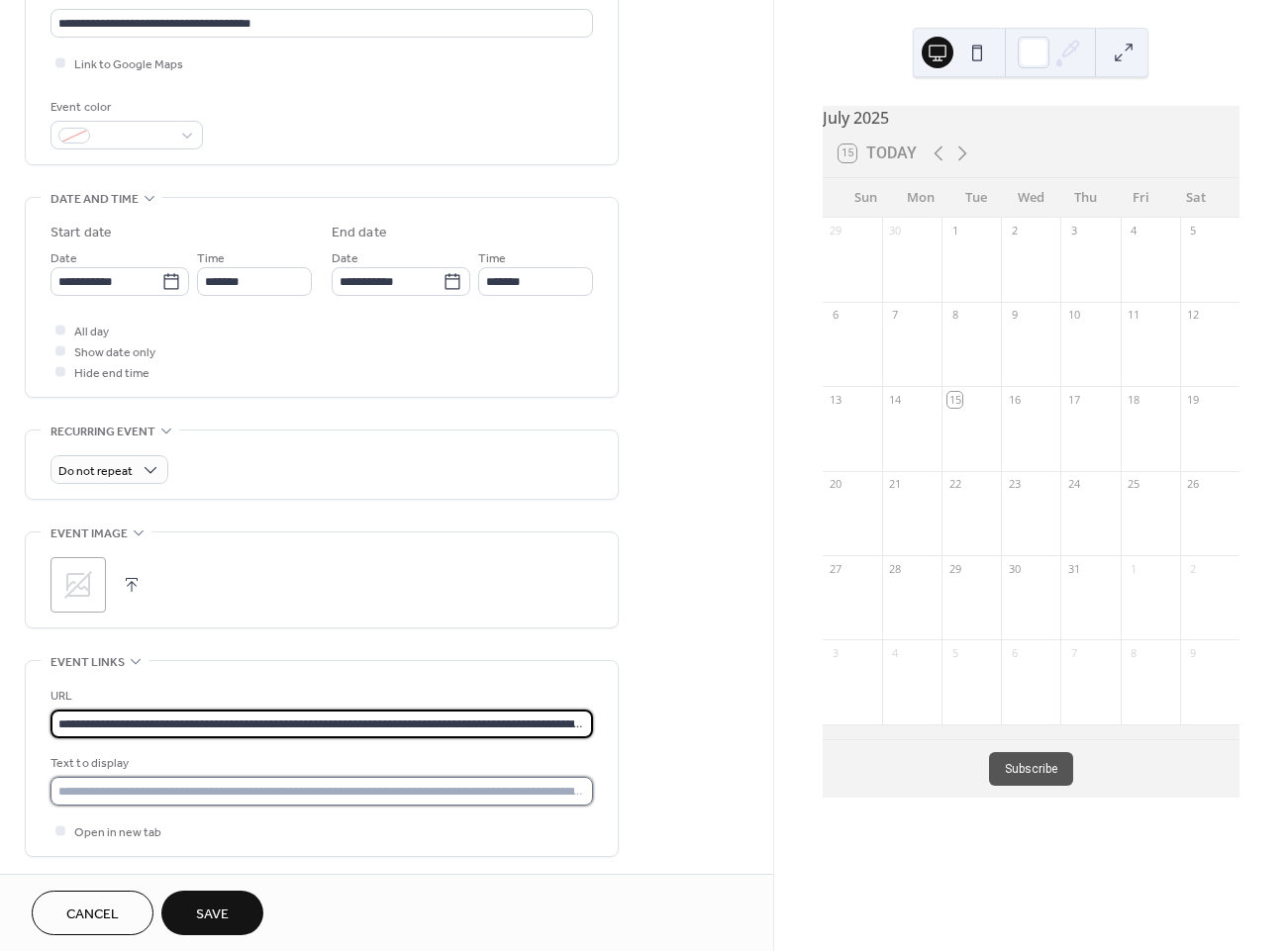 click at bounding box center (322, 791) 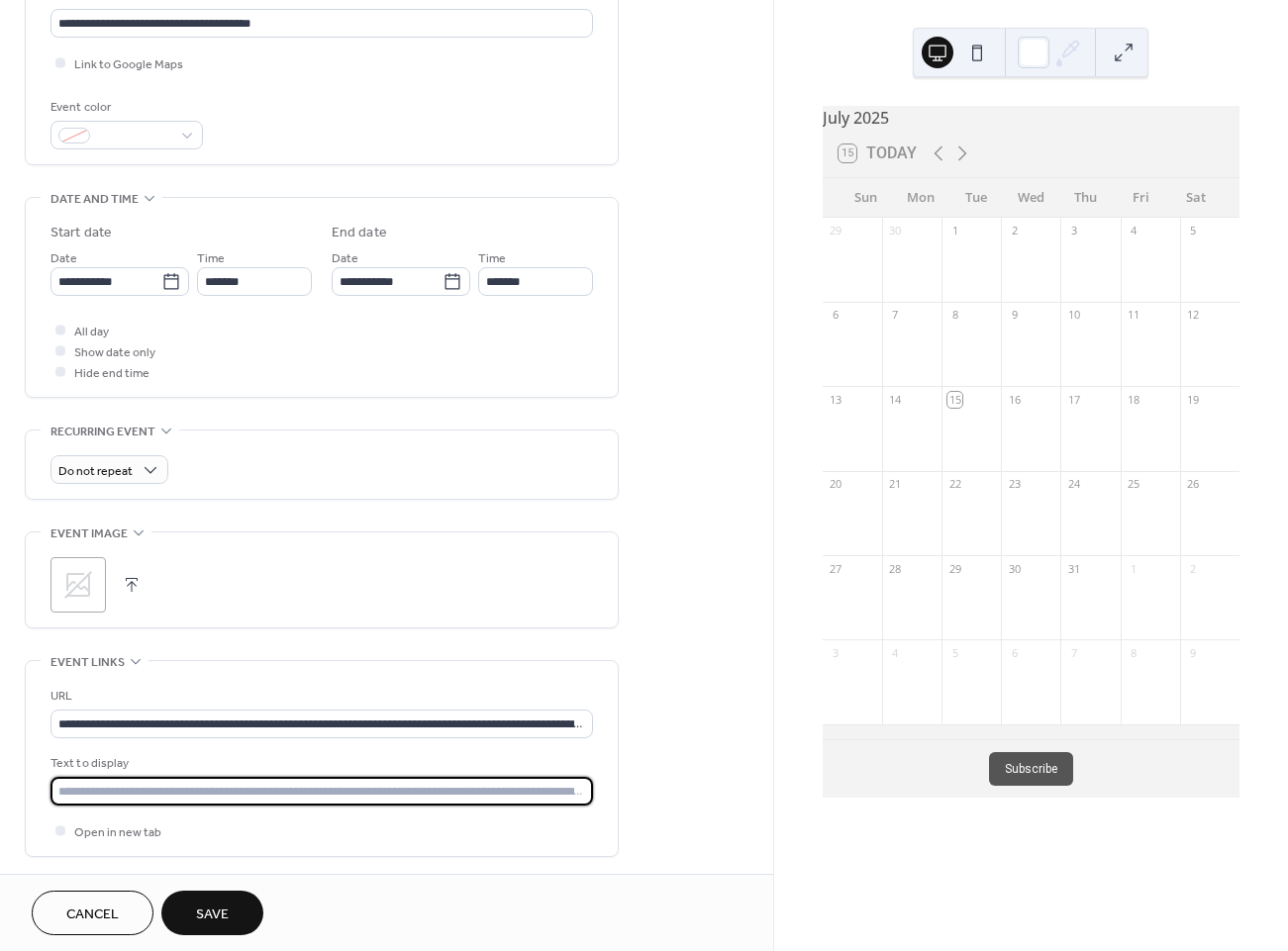 click at bounding box center [322, 791] 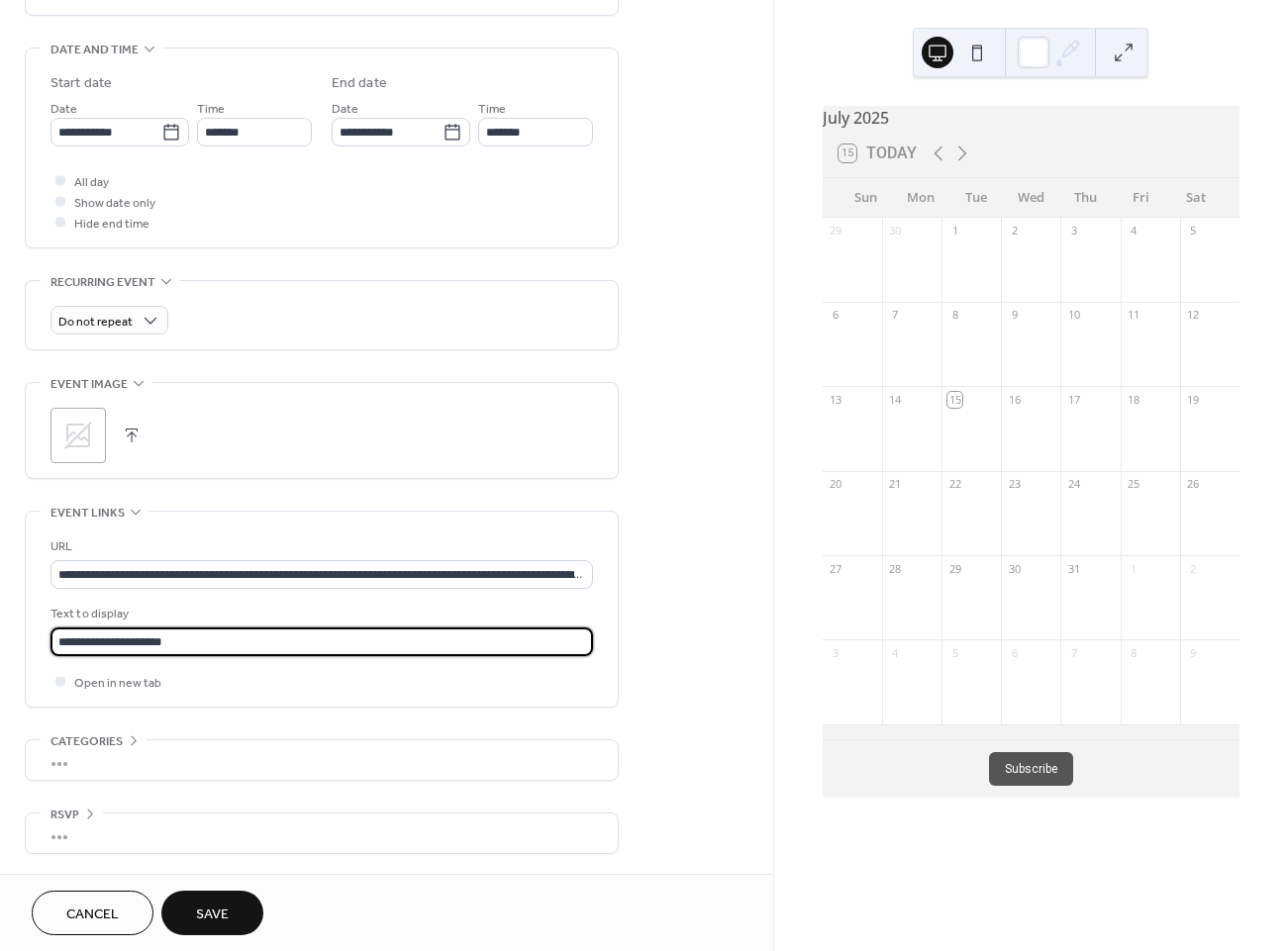 scroll, scrollTop: 607, scrollLeft: 0, axis: vertical 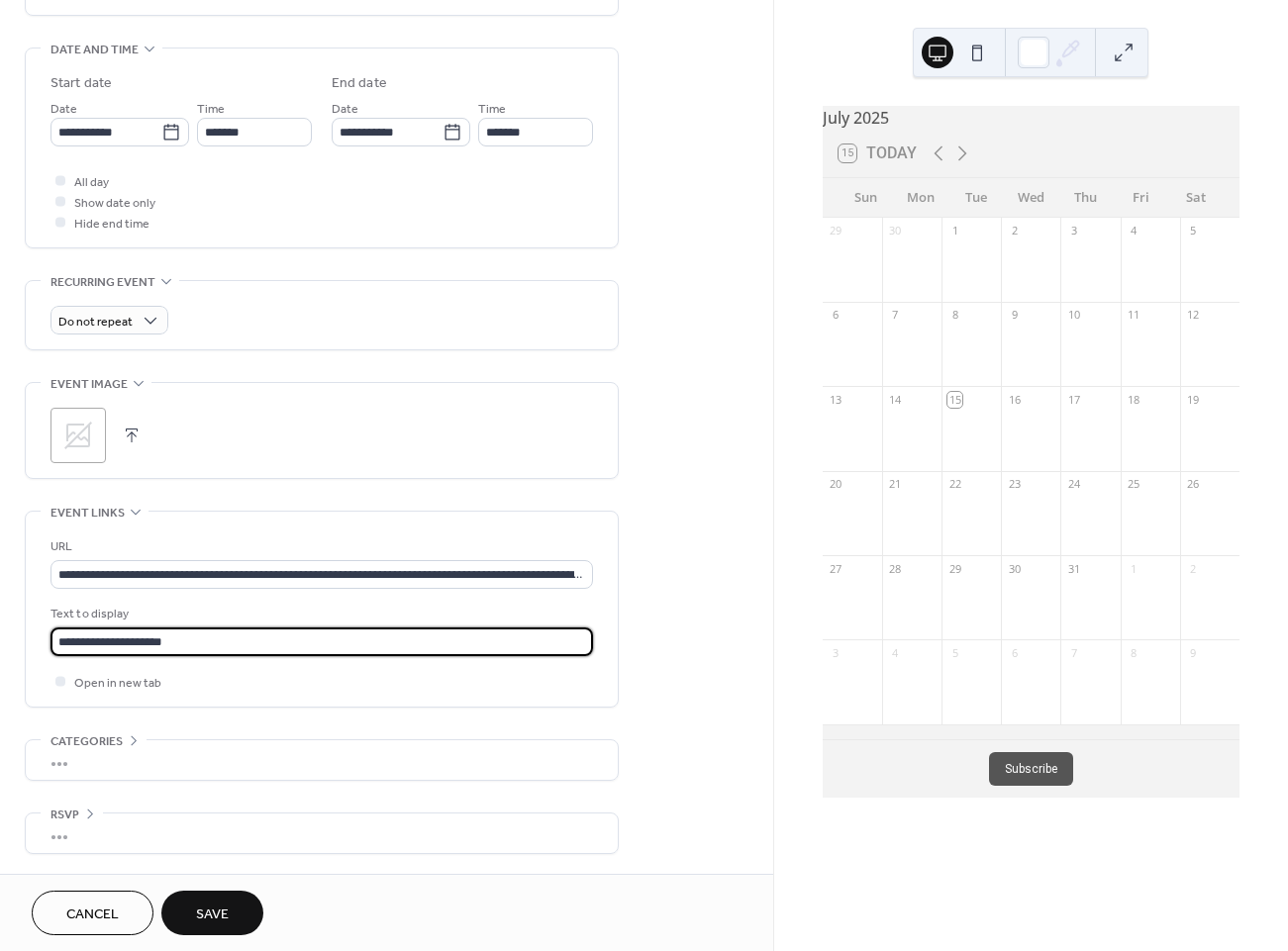 type on "**********" 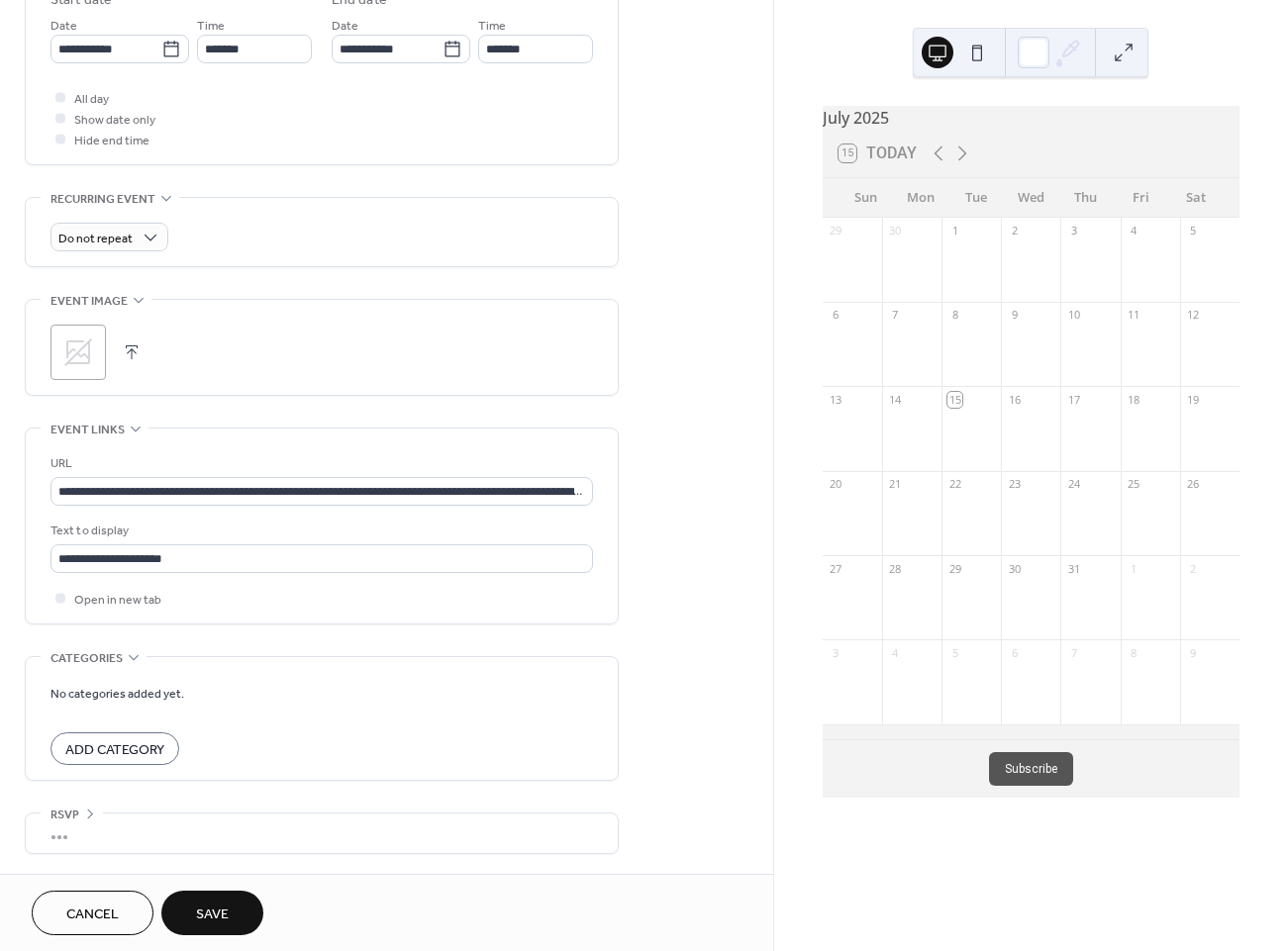 scroll, scrollTop: 690, scrollLeft: 0, axis: vertical 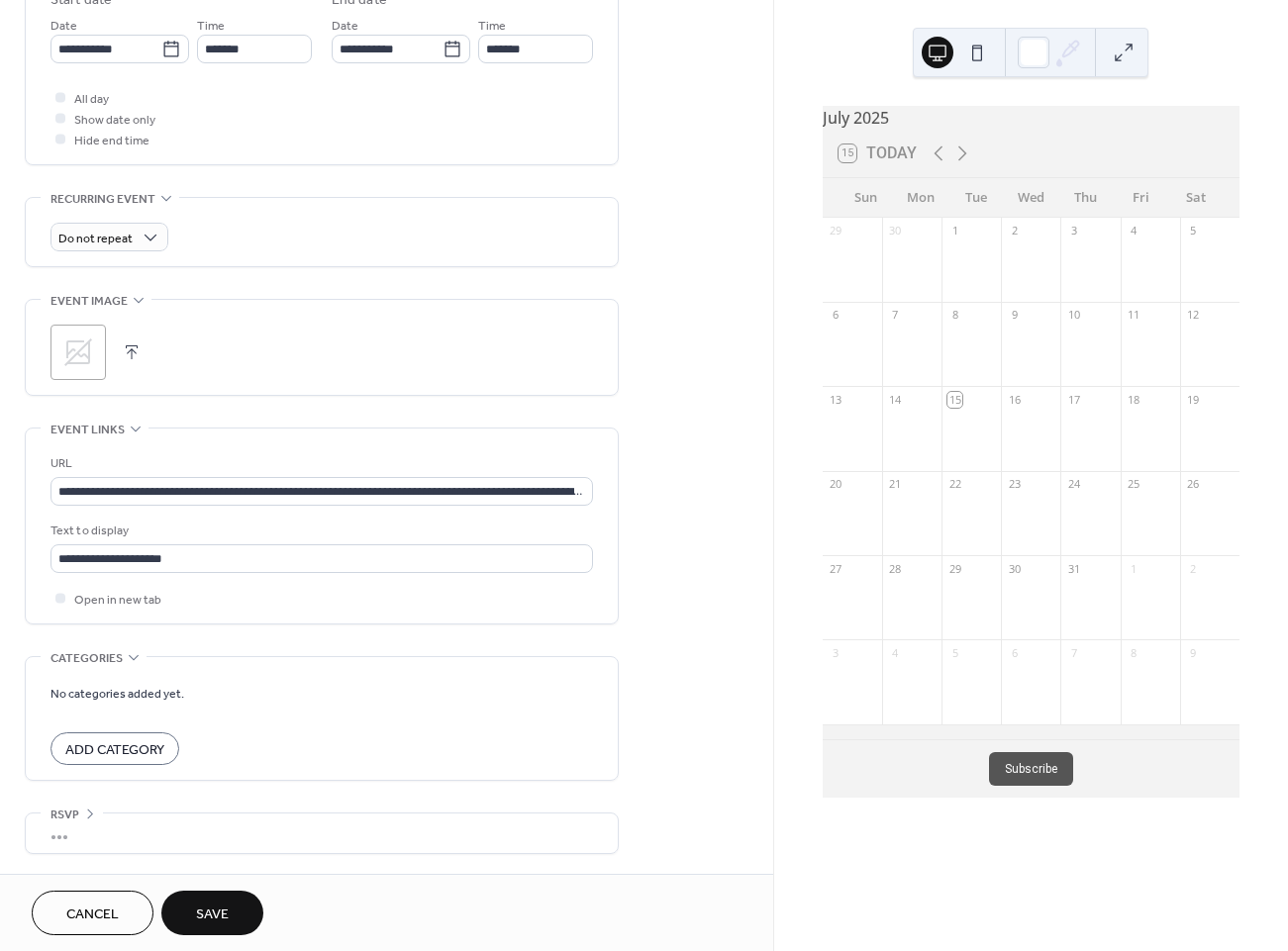 click on "Add Category" at bounding box center (115, 748) 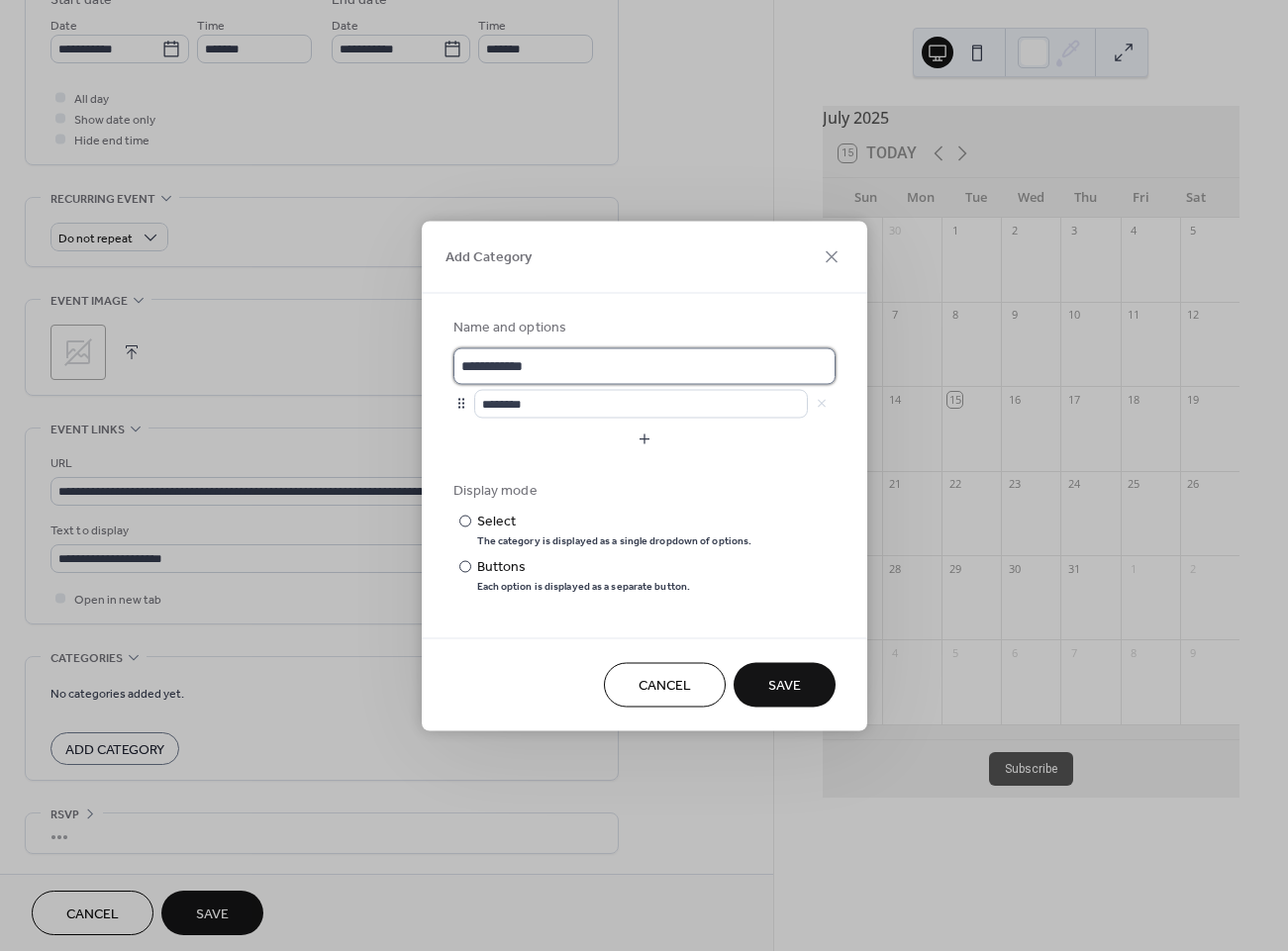 click on "**********" at bounding box center [644, 365] 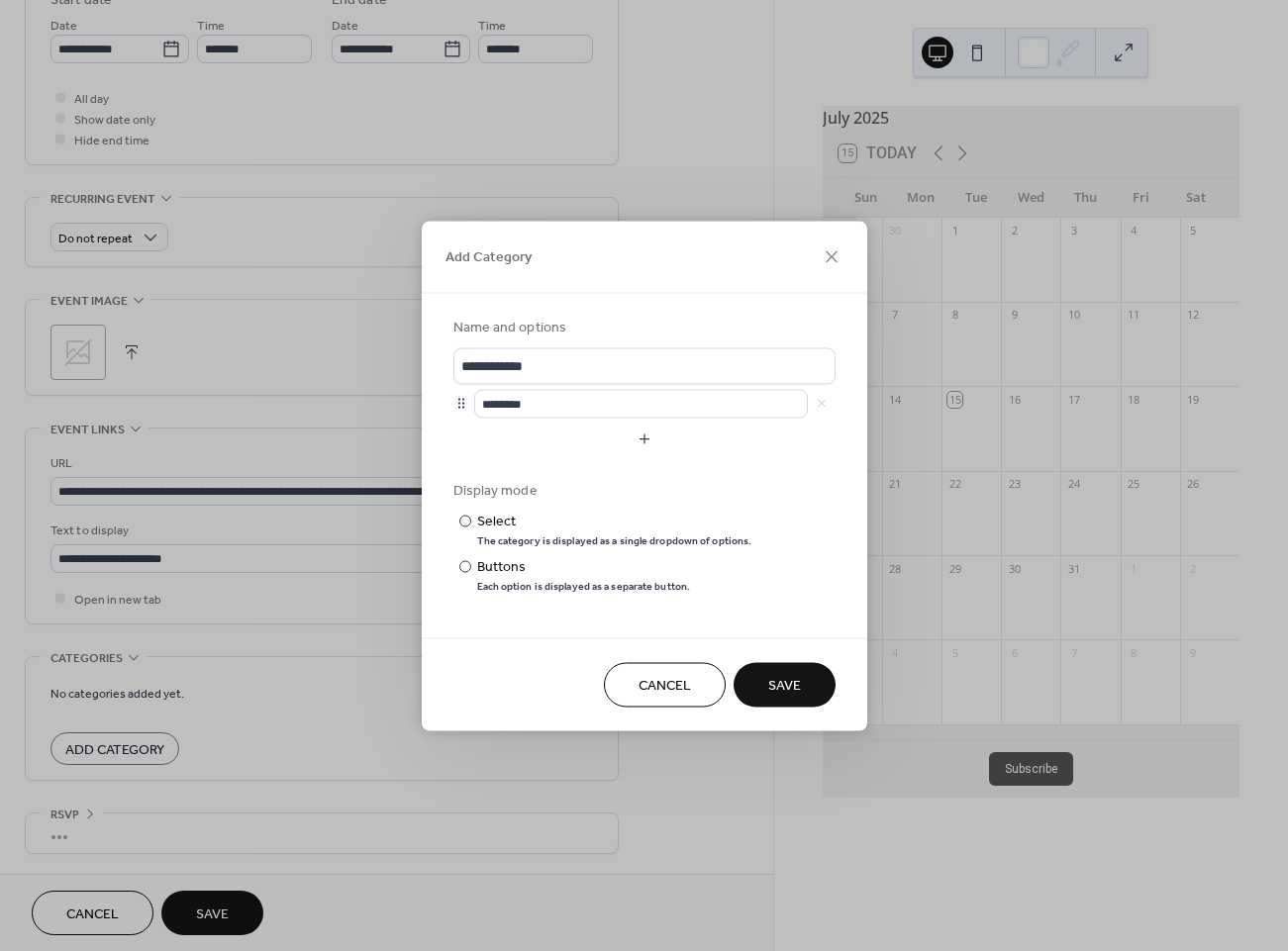 drag, startPoint x: 660, startPoint y: 684, endPoint x: 639, endPoint y: 669, distance: 25.806976 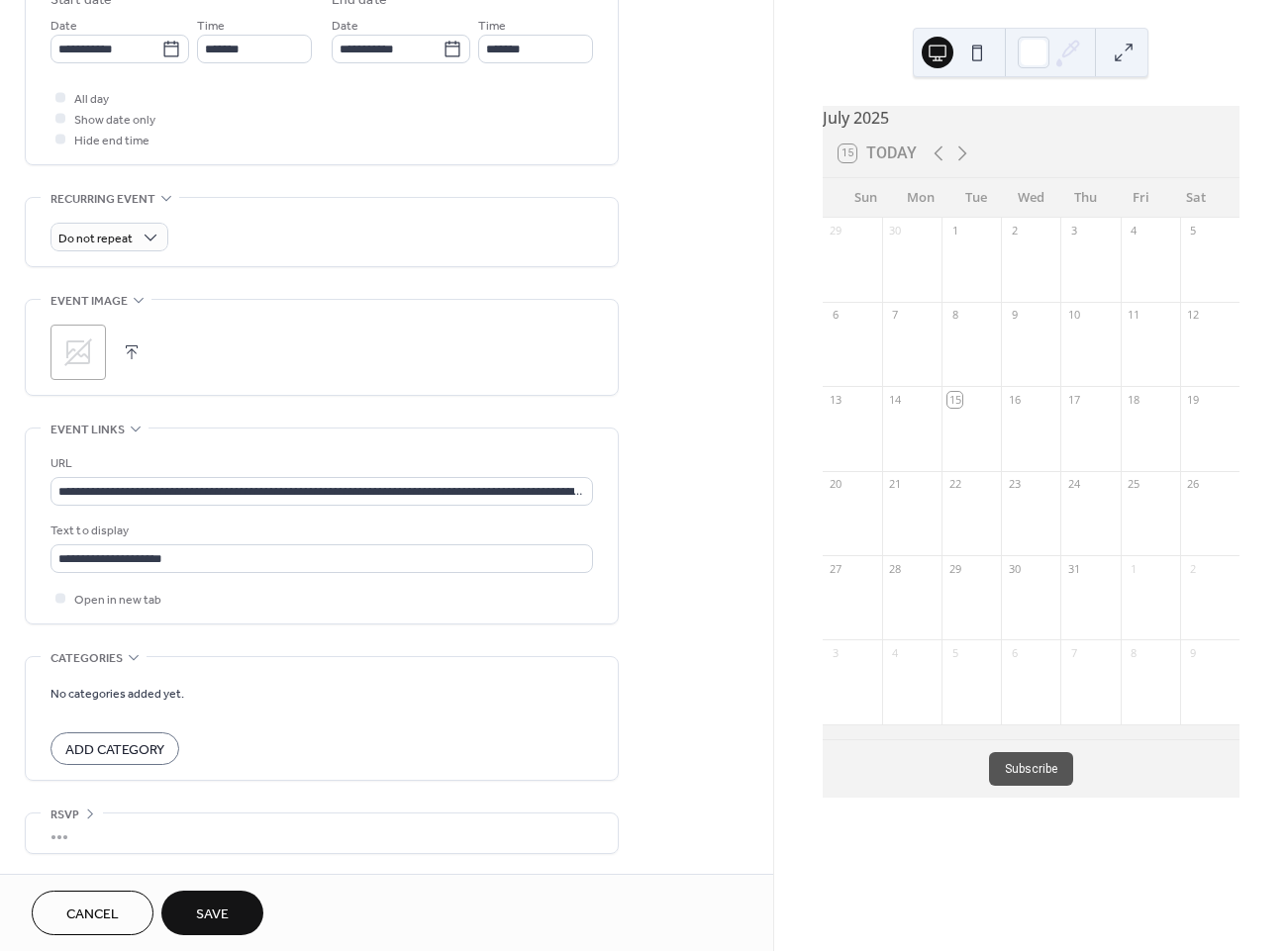 click 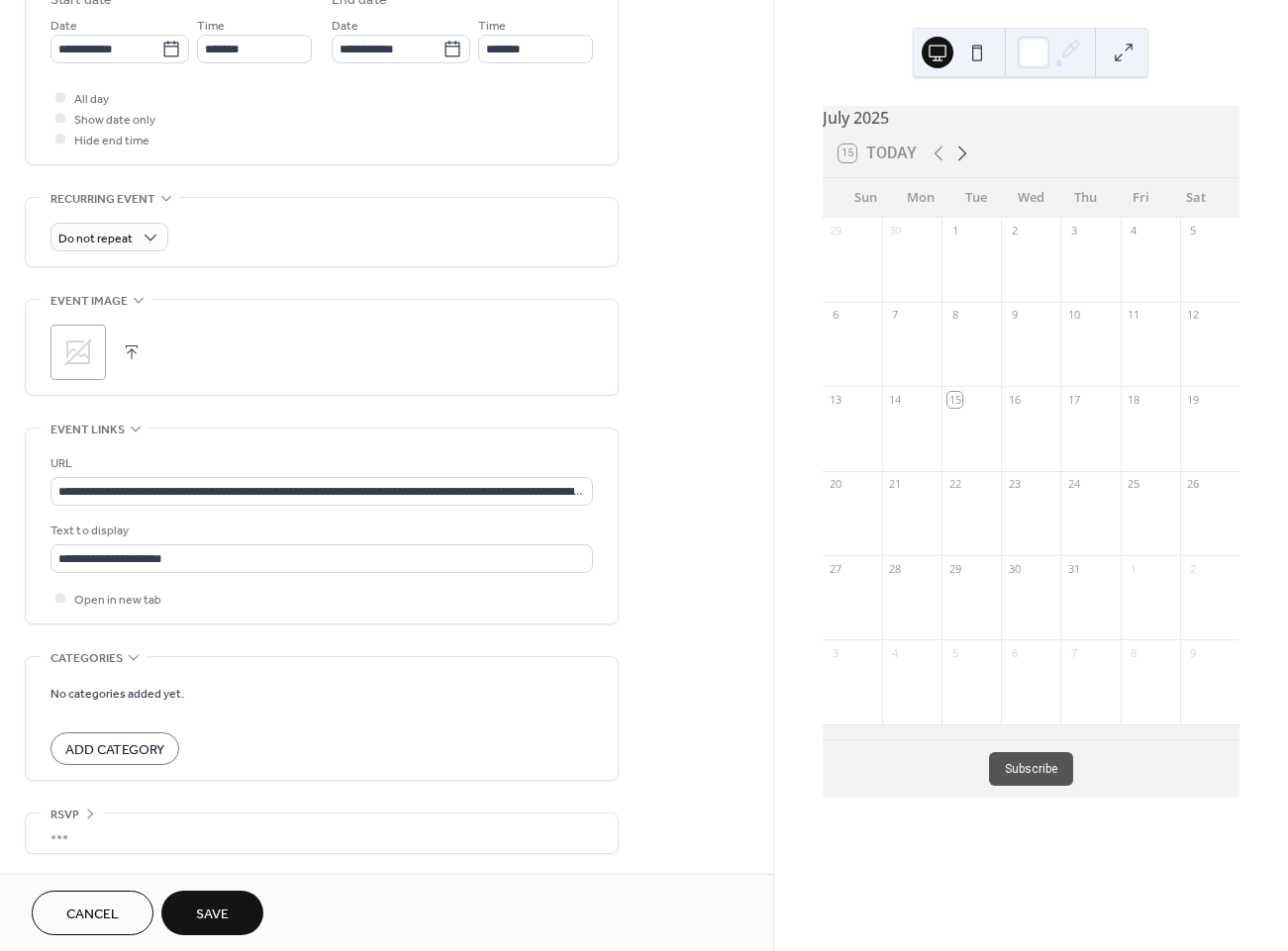 click 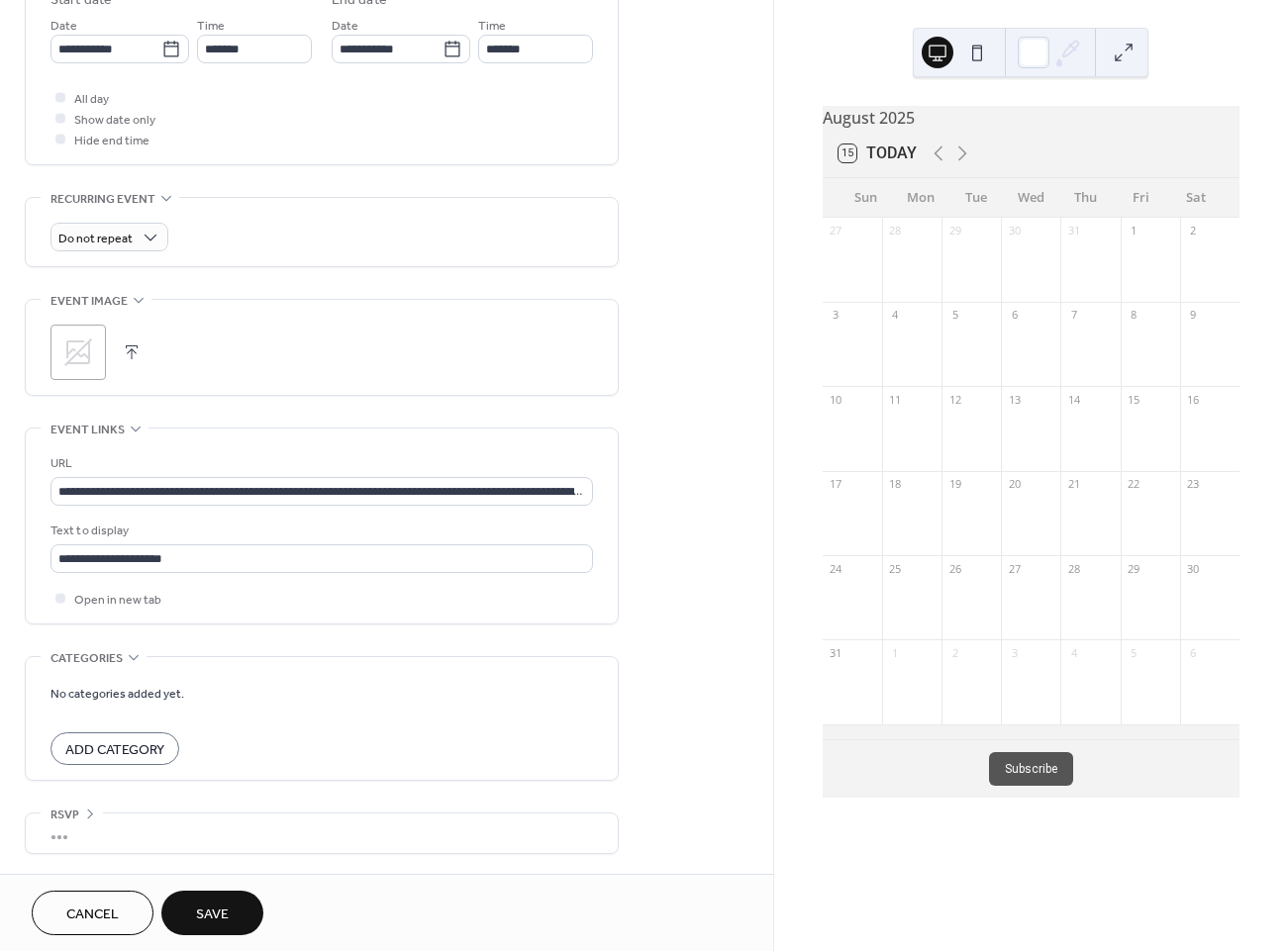 click at bounding box center (132, 352) 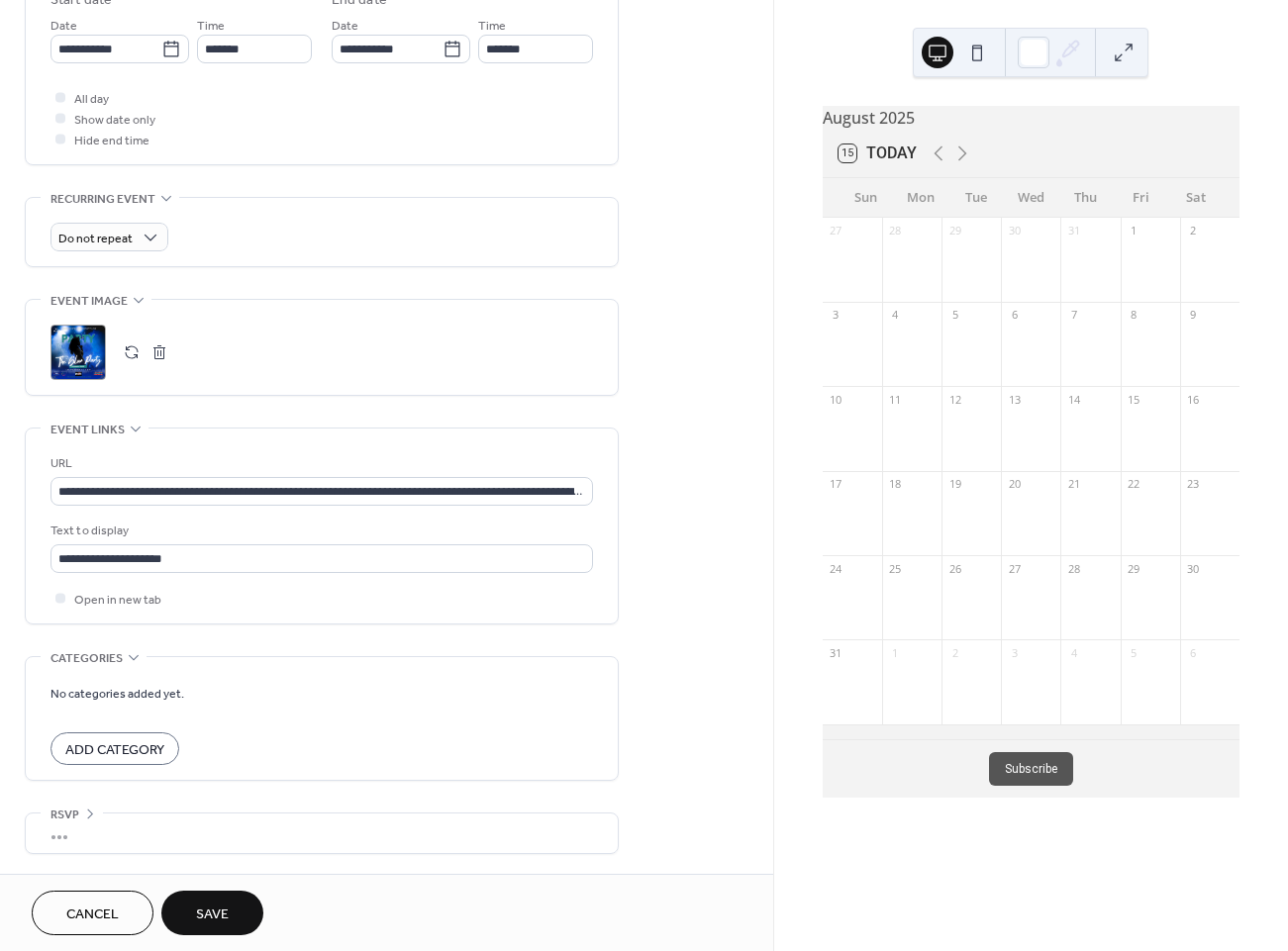 click on "Save" at bounding box center (212, 912) 